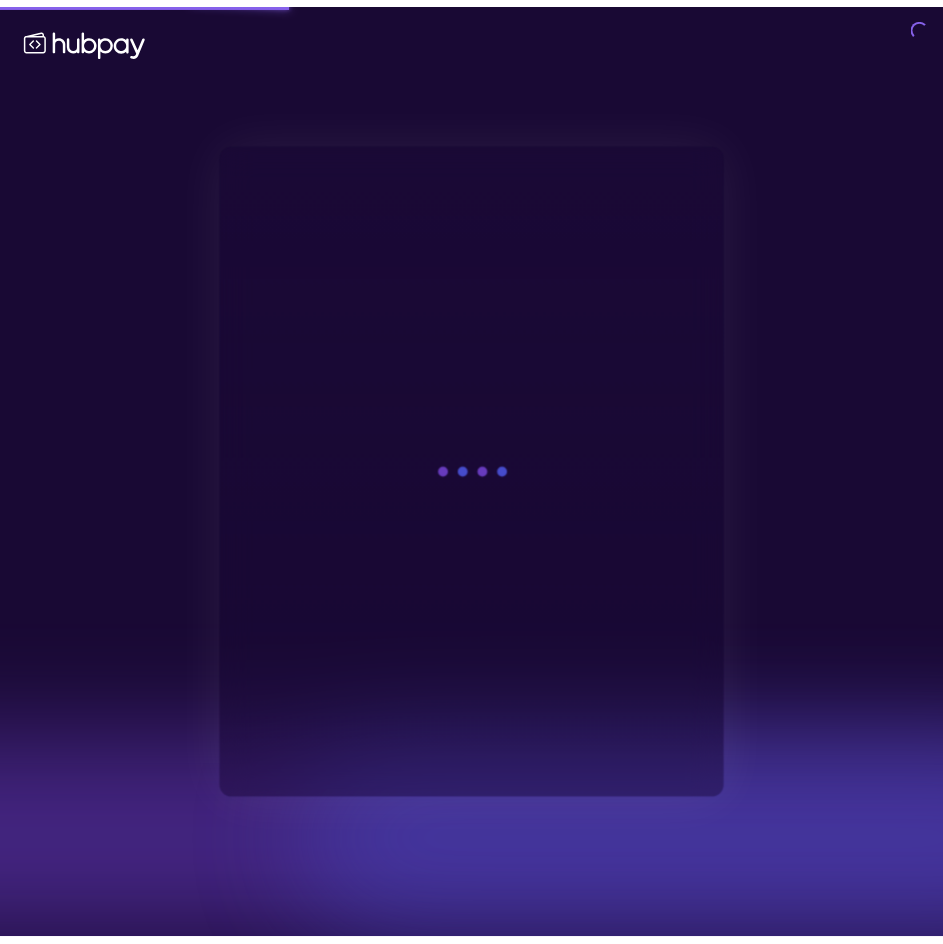 scroll, scrollTop: 0, scrollLeft: 0, axis: both 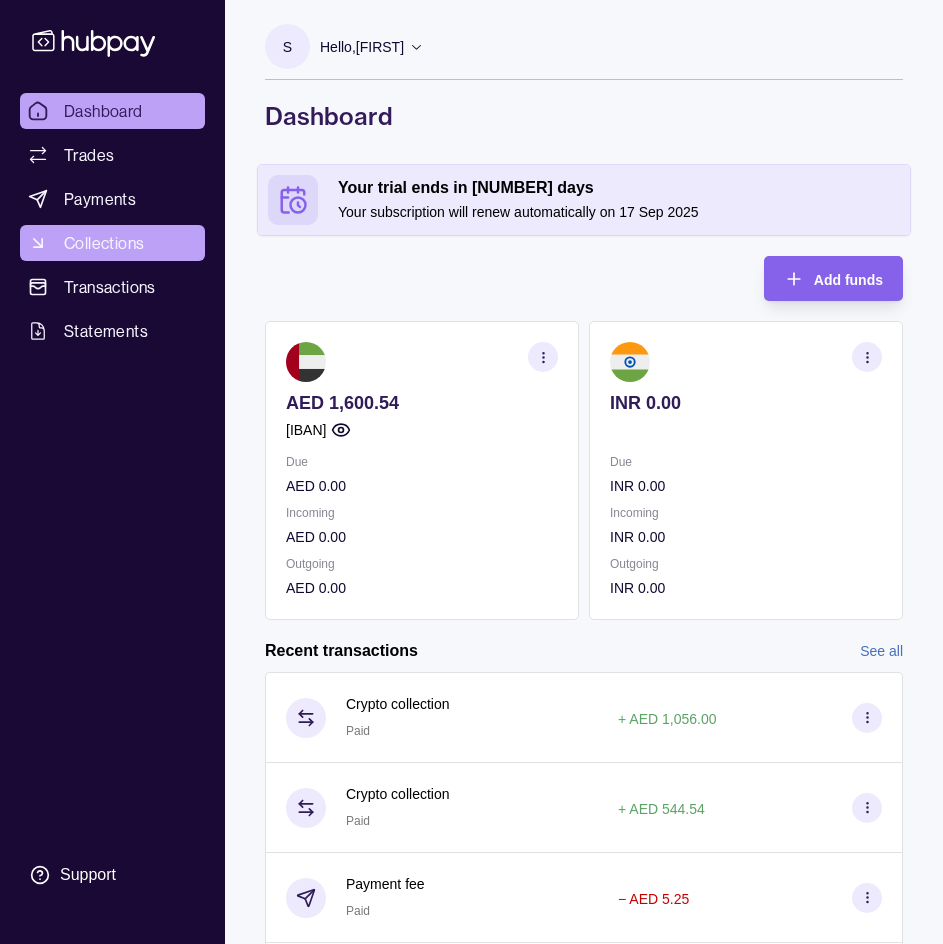 click on "Collections" at bounding box center [104, 243] 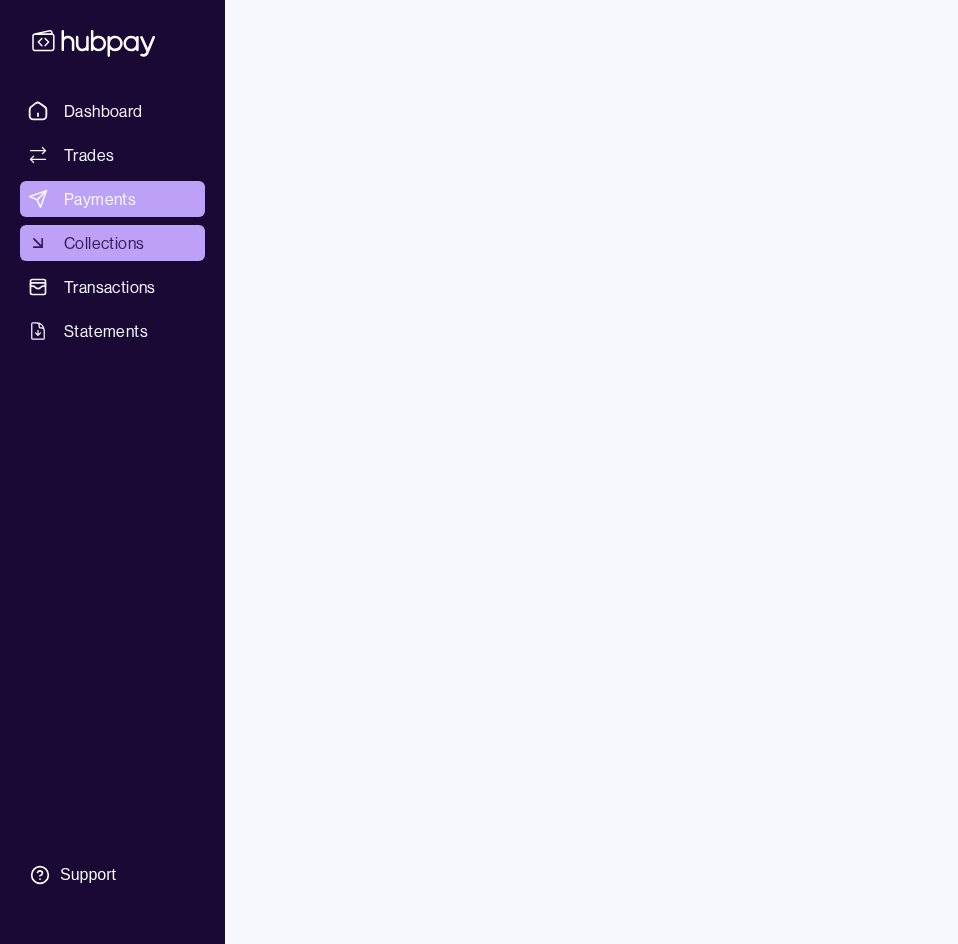 click on "Payments" at bounding box center [100, 199] 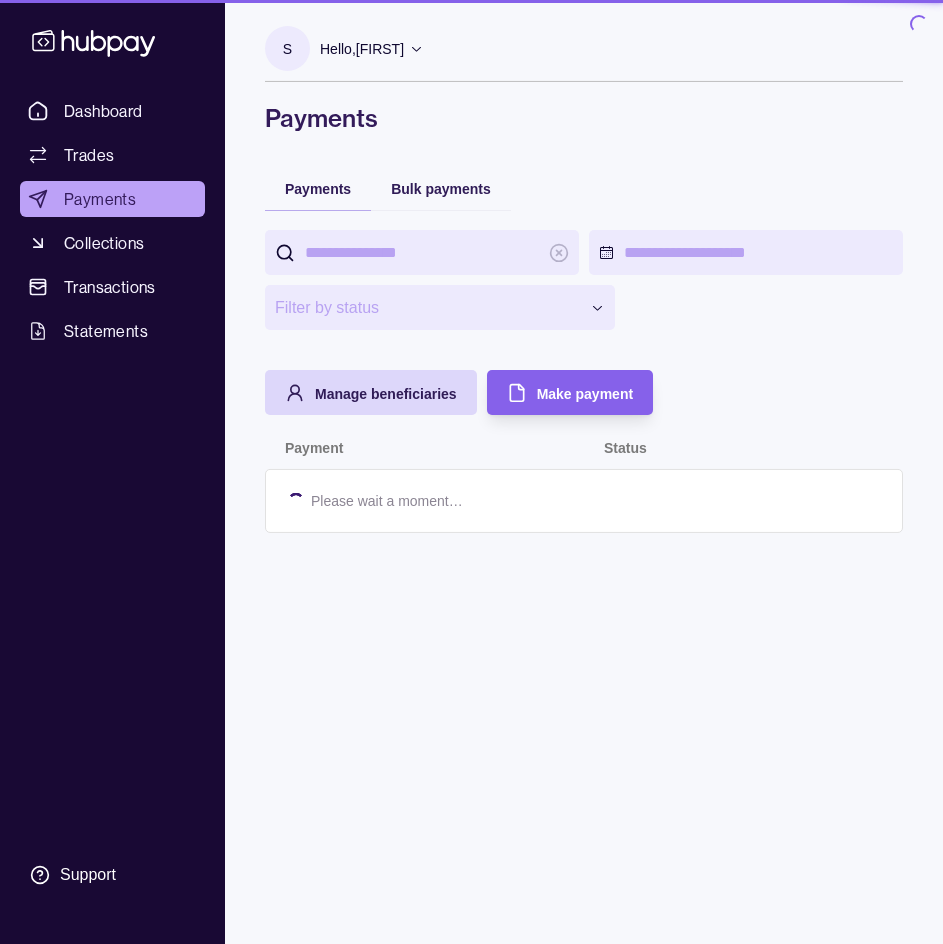 click on "Collections" at bounding box center (104, 243) 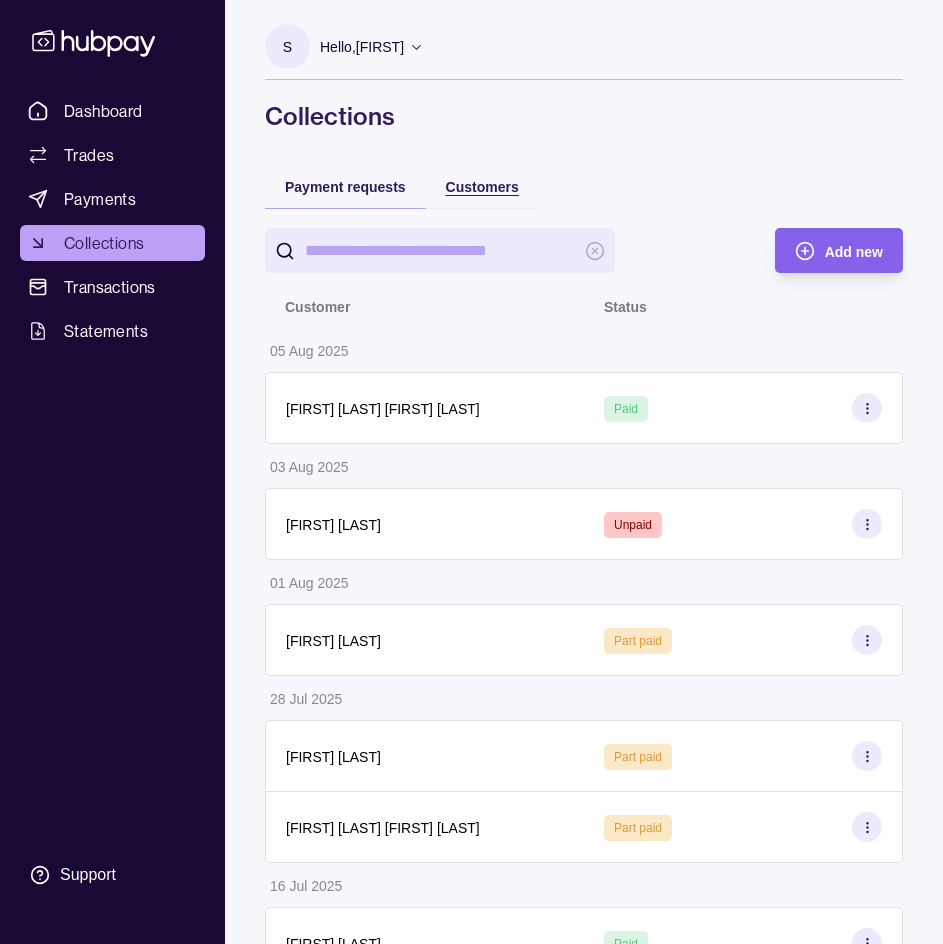 click on "Customers" at bounding box center [482, 187] 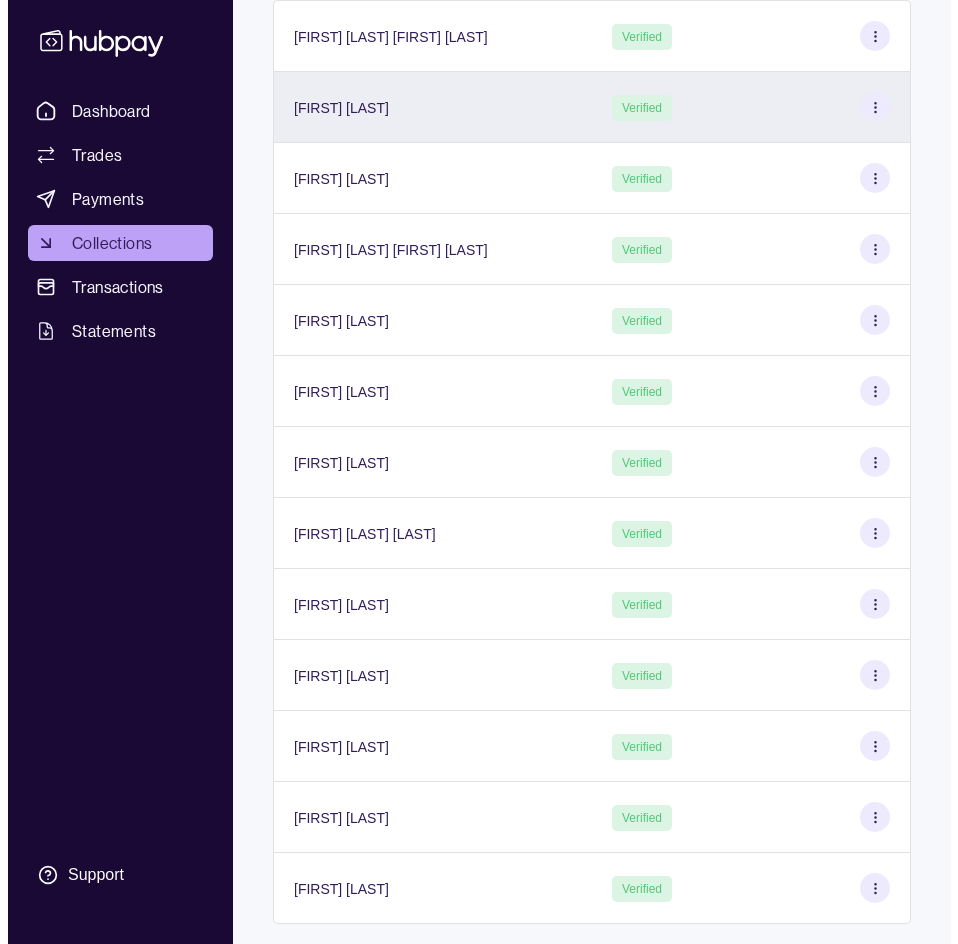 scroll, scrollTop: 0, scrollLeft: 0, axis: both 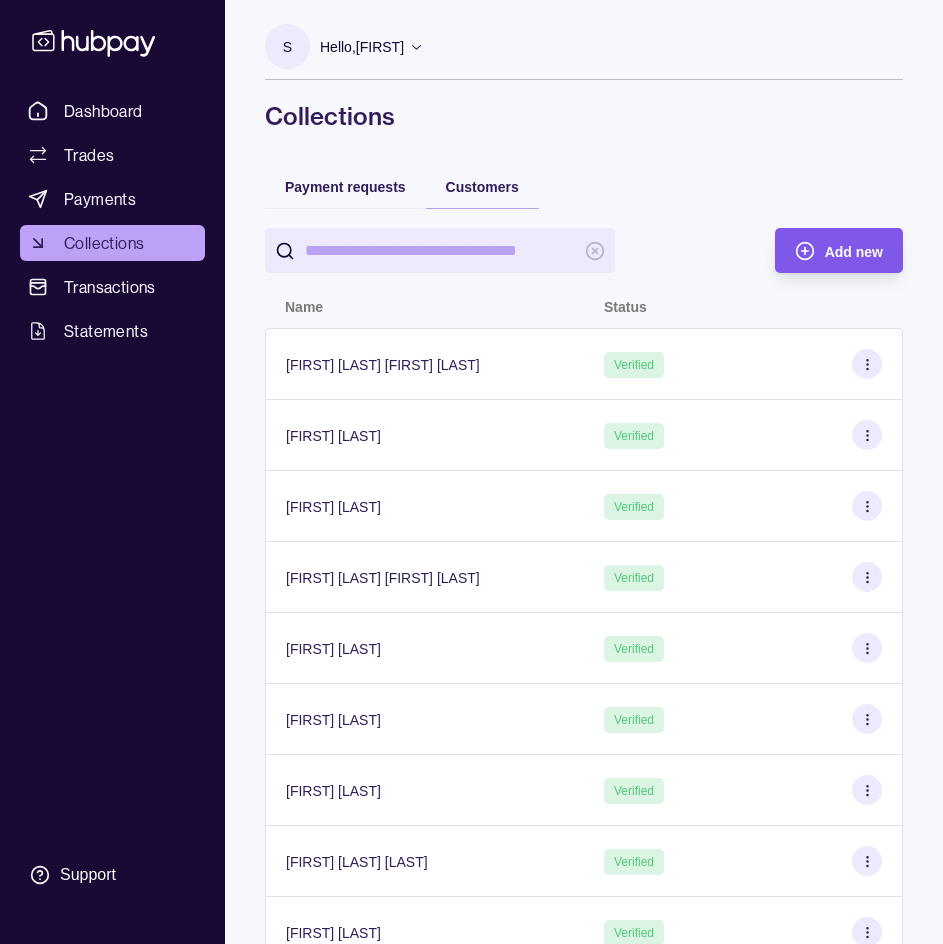click 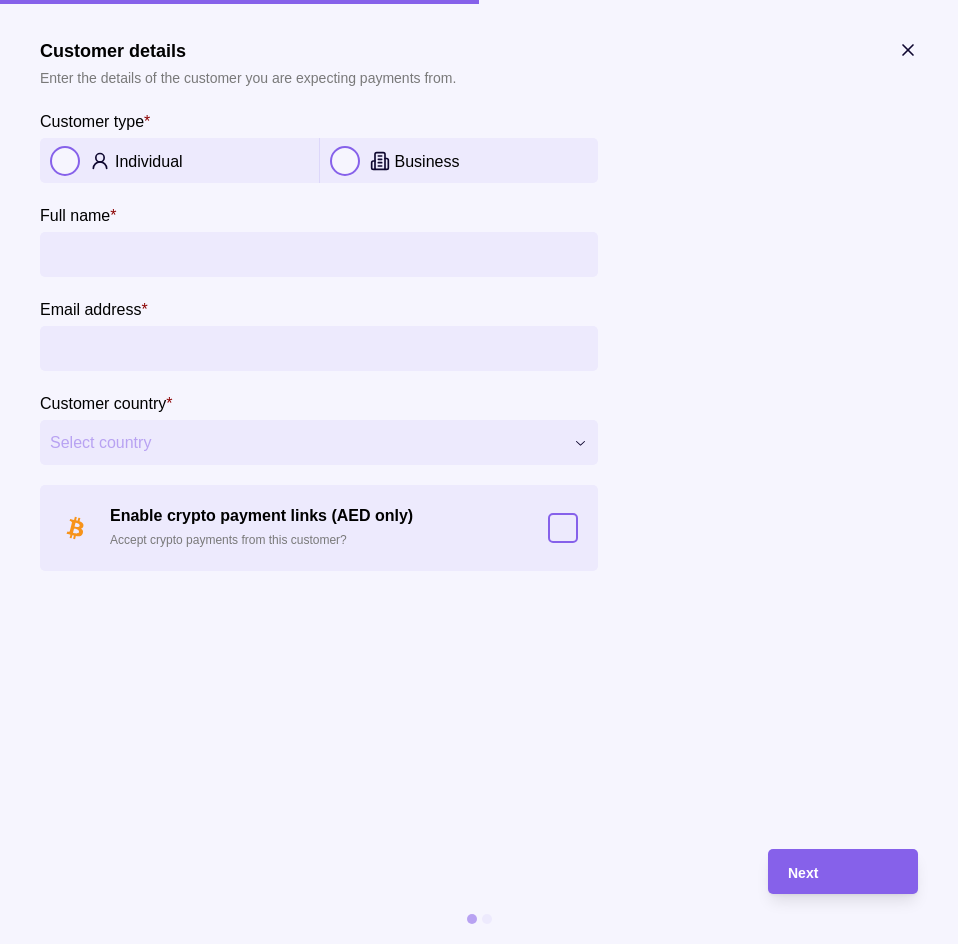 click at bounding box center (65, 161) 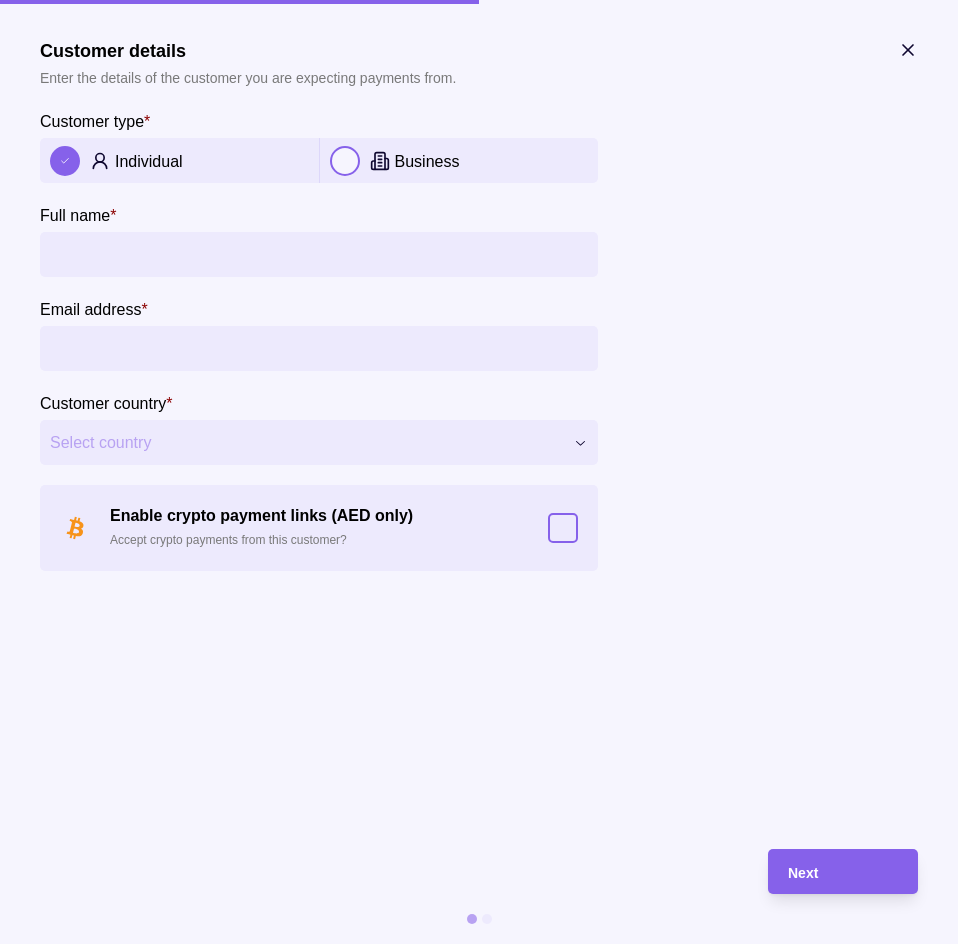 click on "Full name  *" at bounding box center [319, 254] 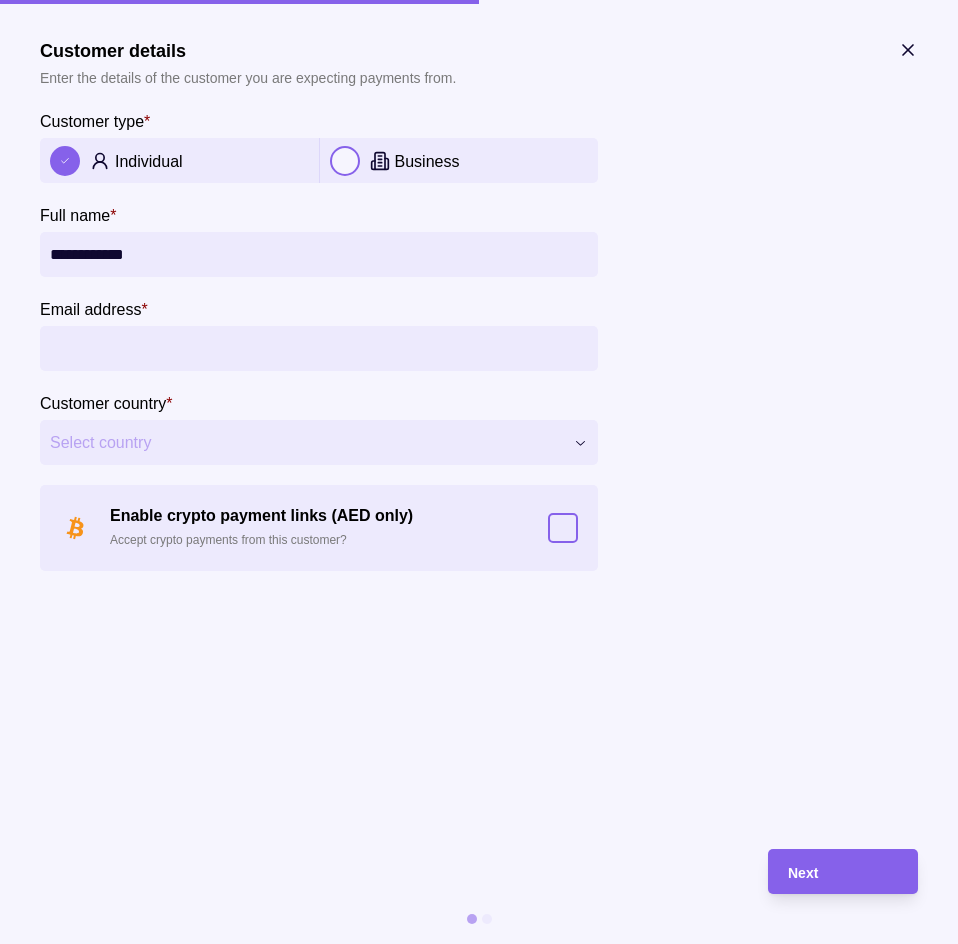 type on "**********" 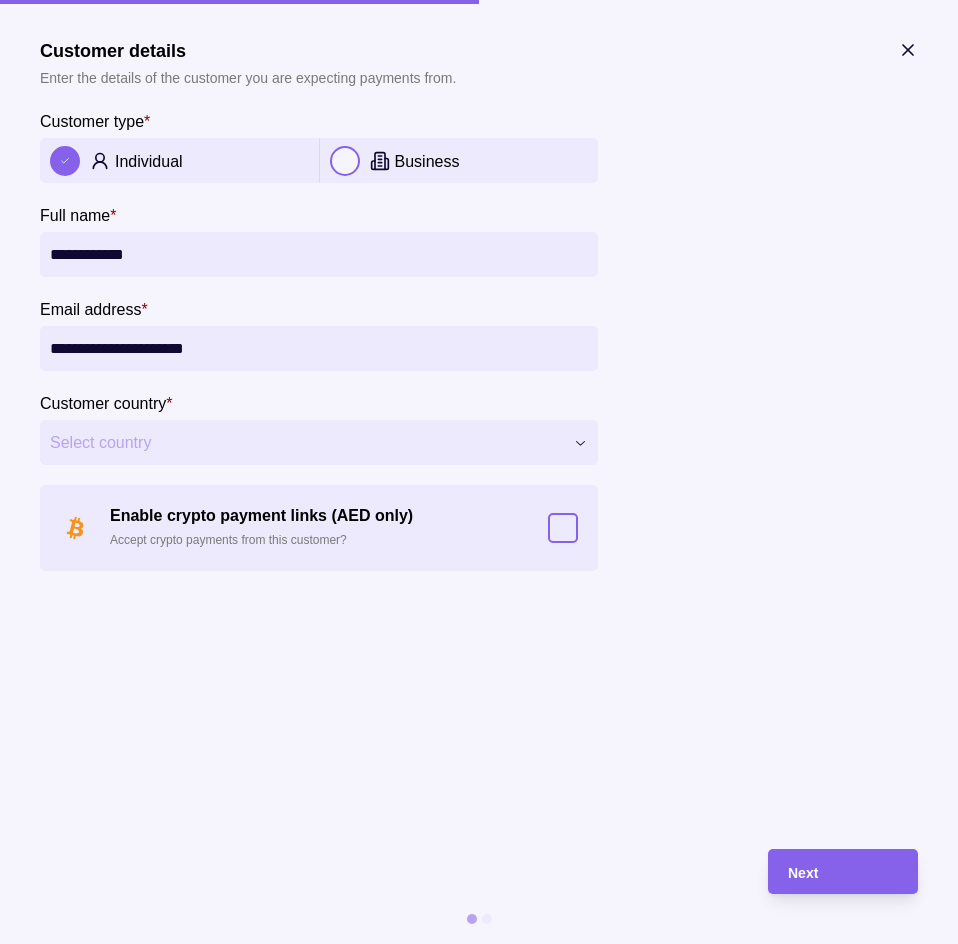 type on "**********" 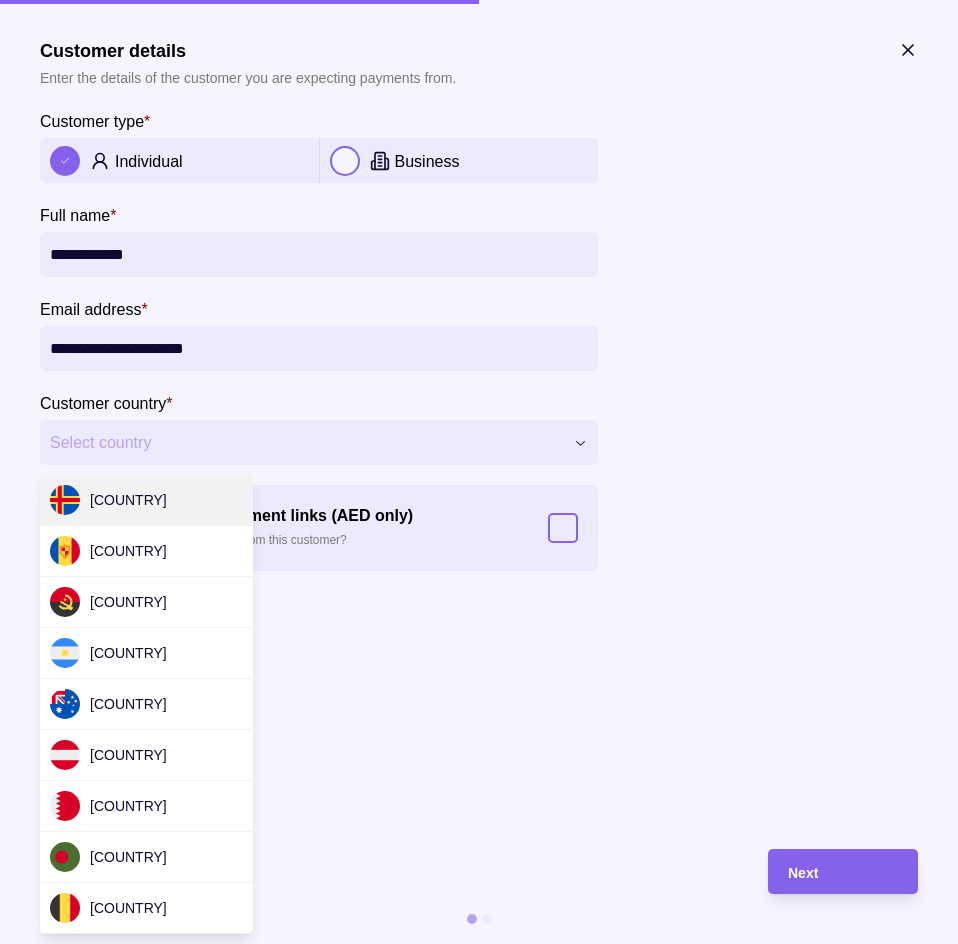 scroll, scrollTop: 6069, scrollLeft: 0, axis: vertical 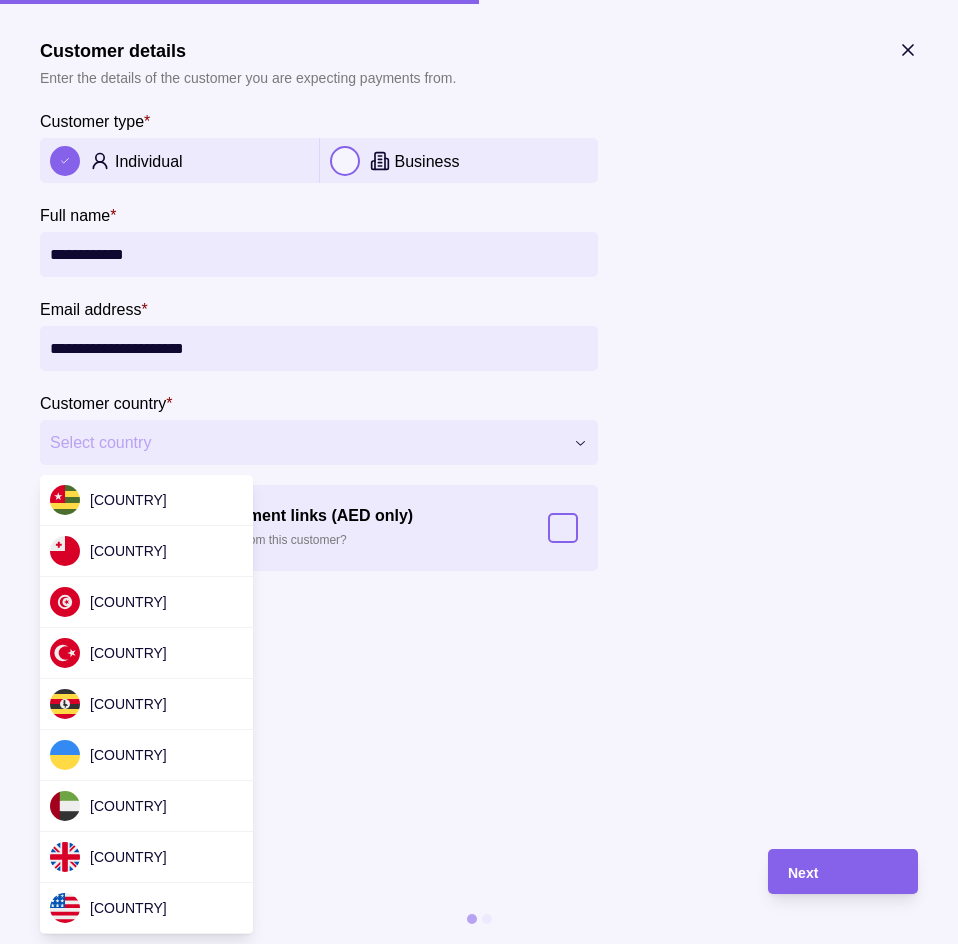click on "**********" at bounding box center [471, 1272] 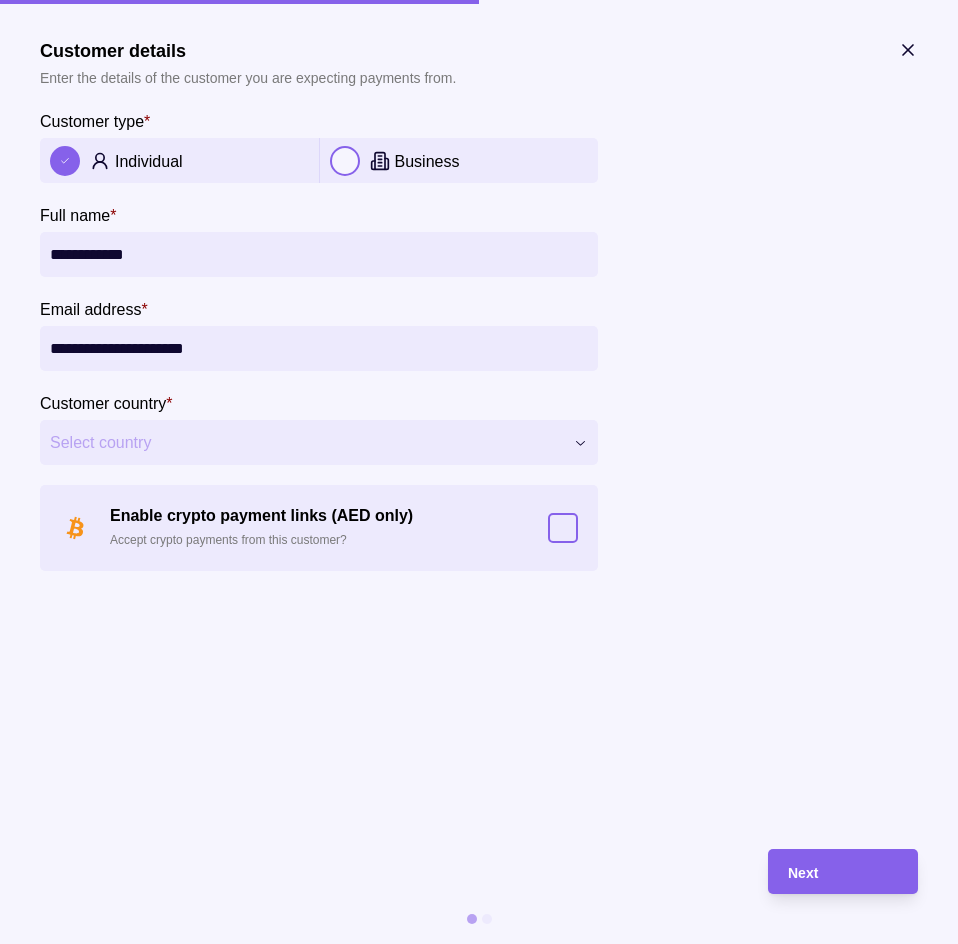 click on "Select country" at bounding box center (306, 443) 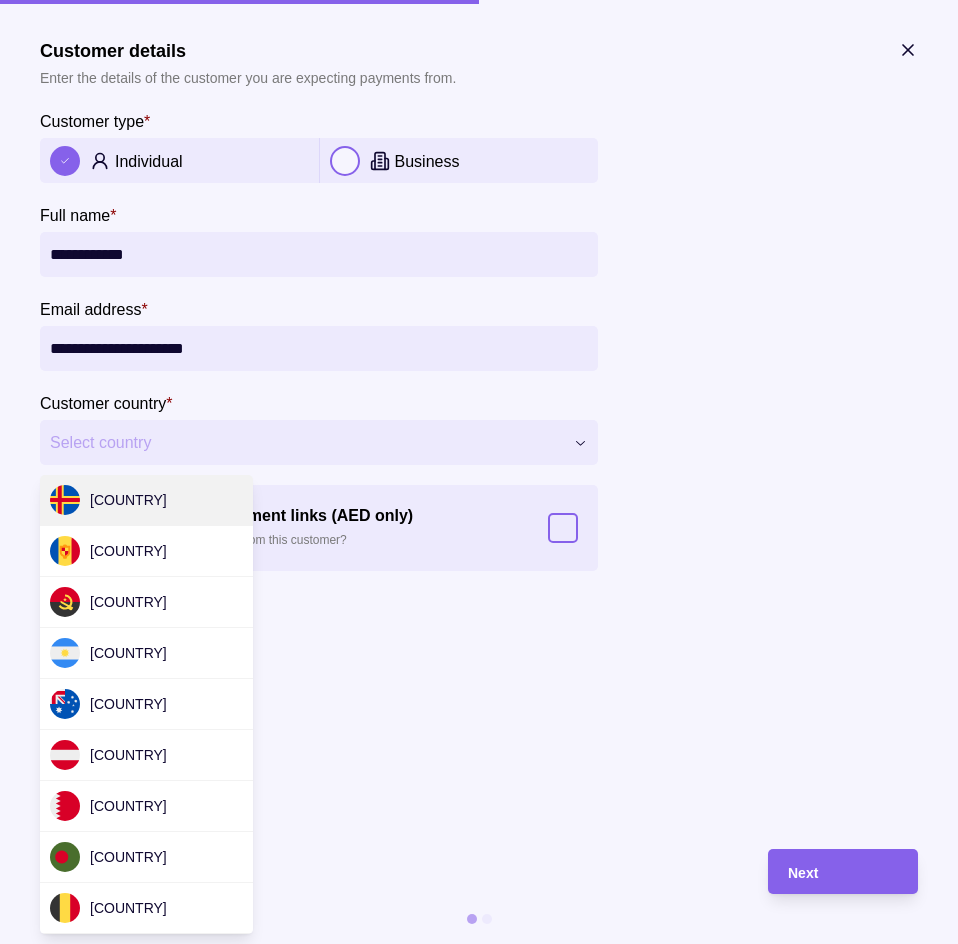 scroll, scrollTop: 2346, scrollLeft: 0, axis: vertical 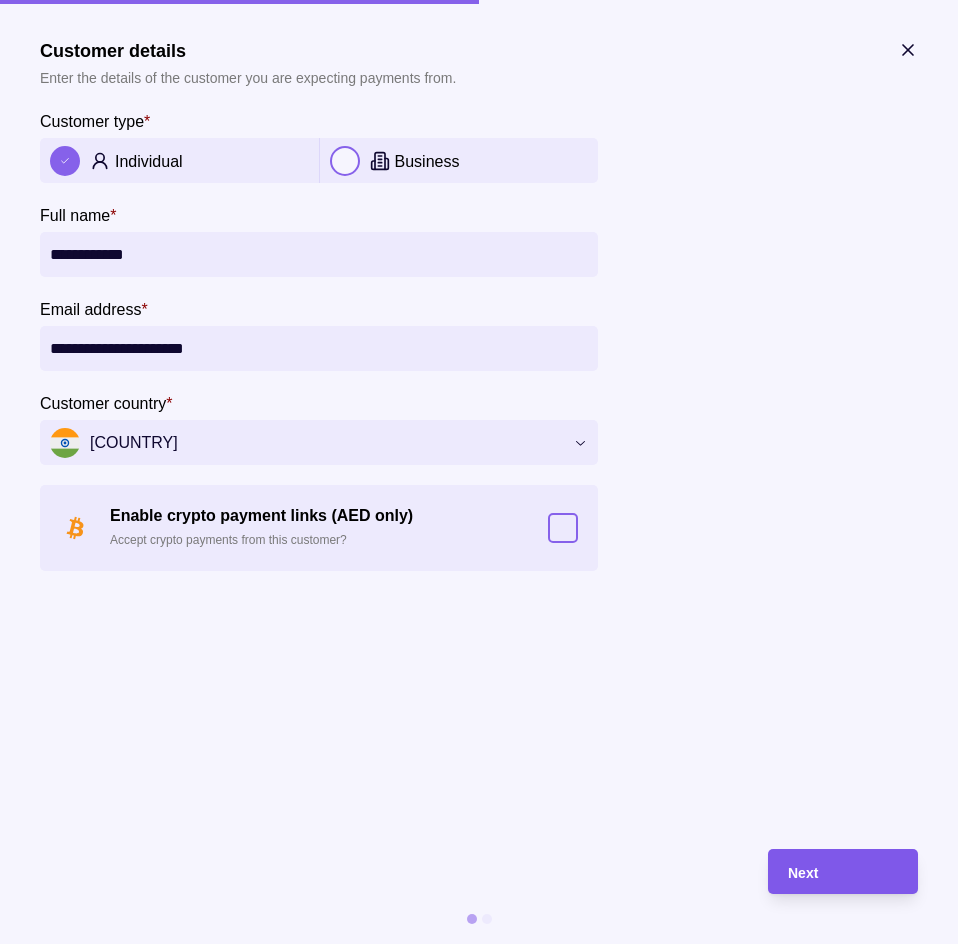 click on "Next" at bounding box center (843, 872) 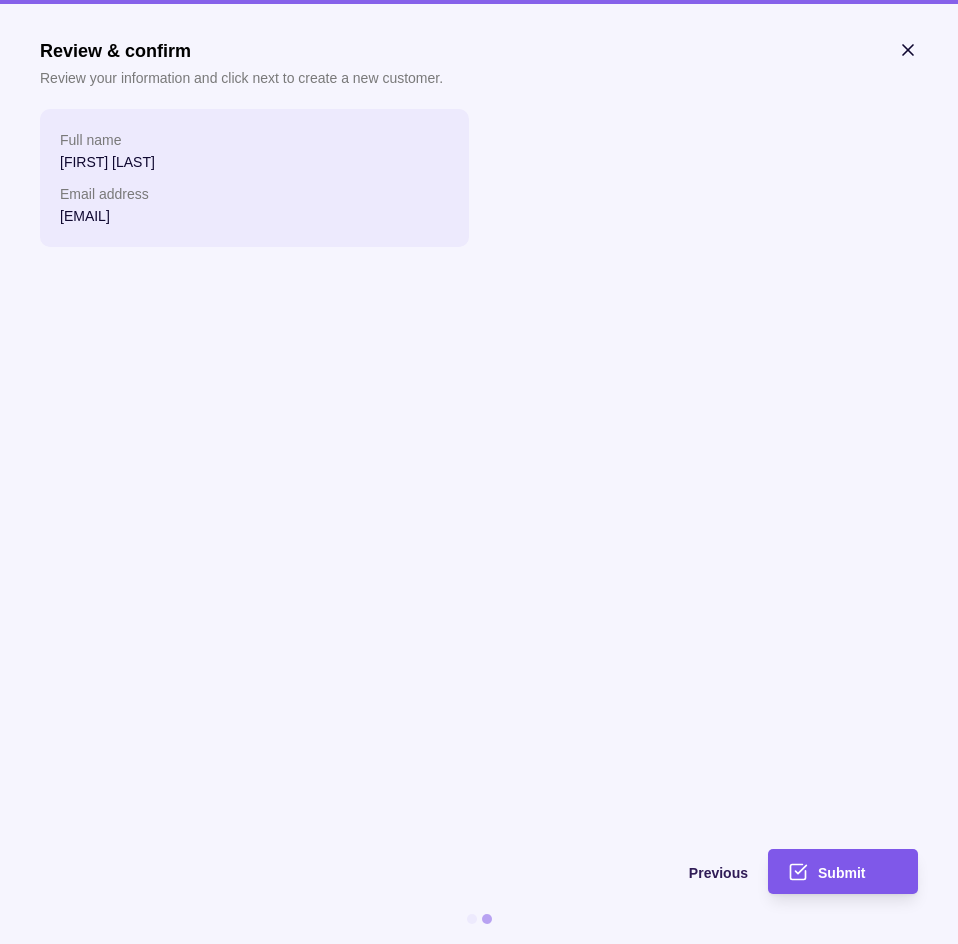 click on "Submit" at bounding box center [828, 871] 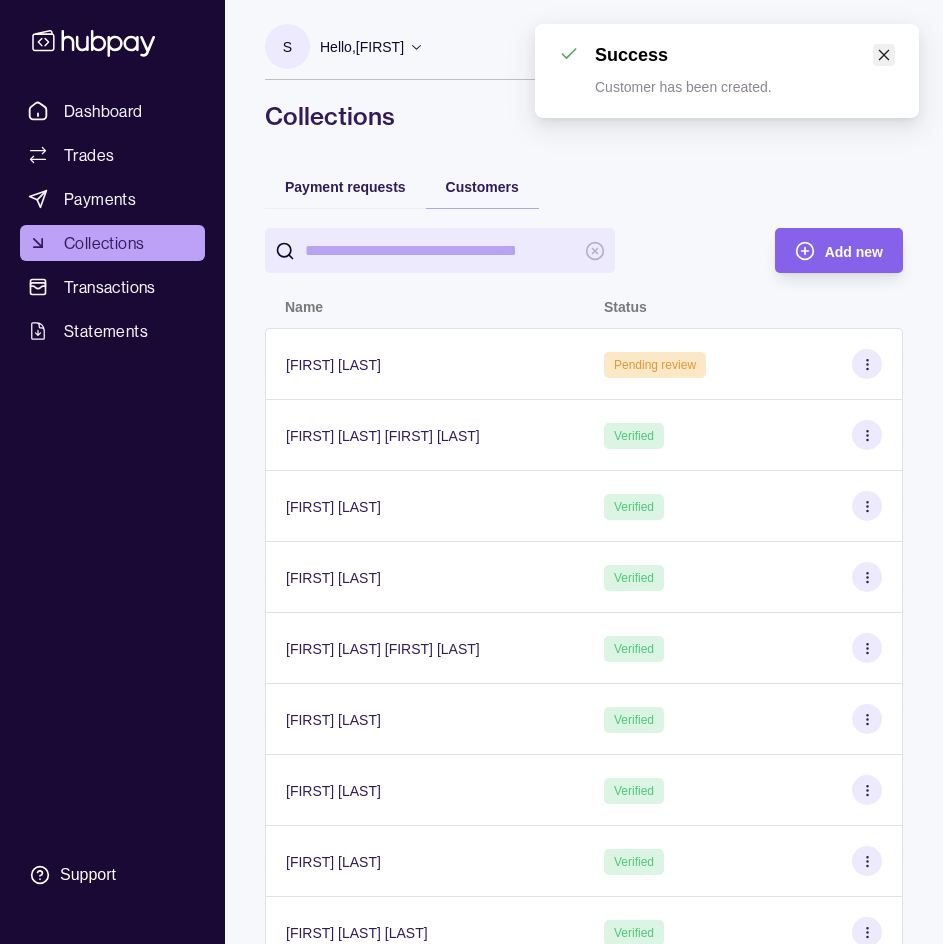 click 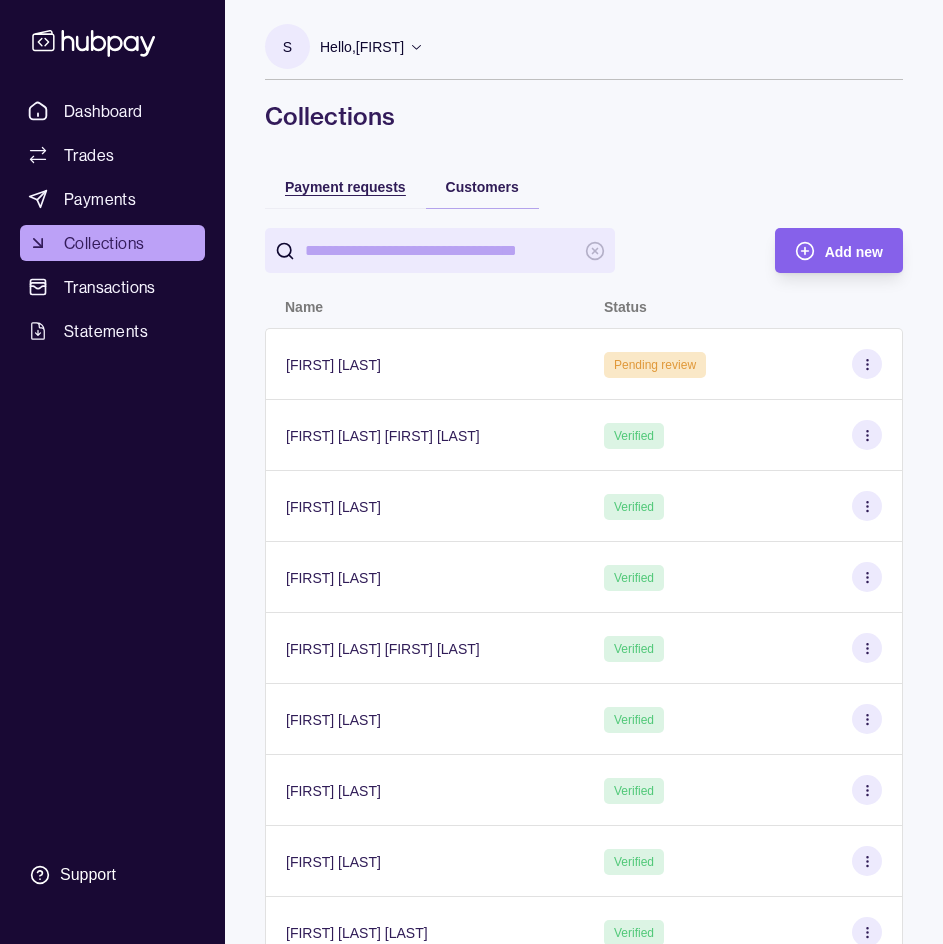 click on "Payment requests" at bounding box center [345, 187] 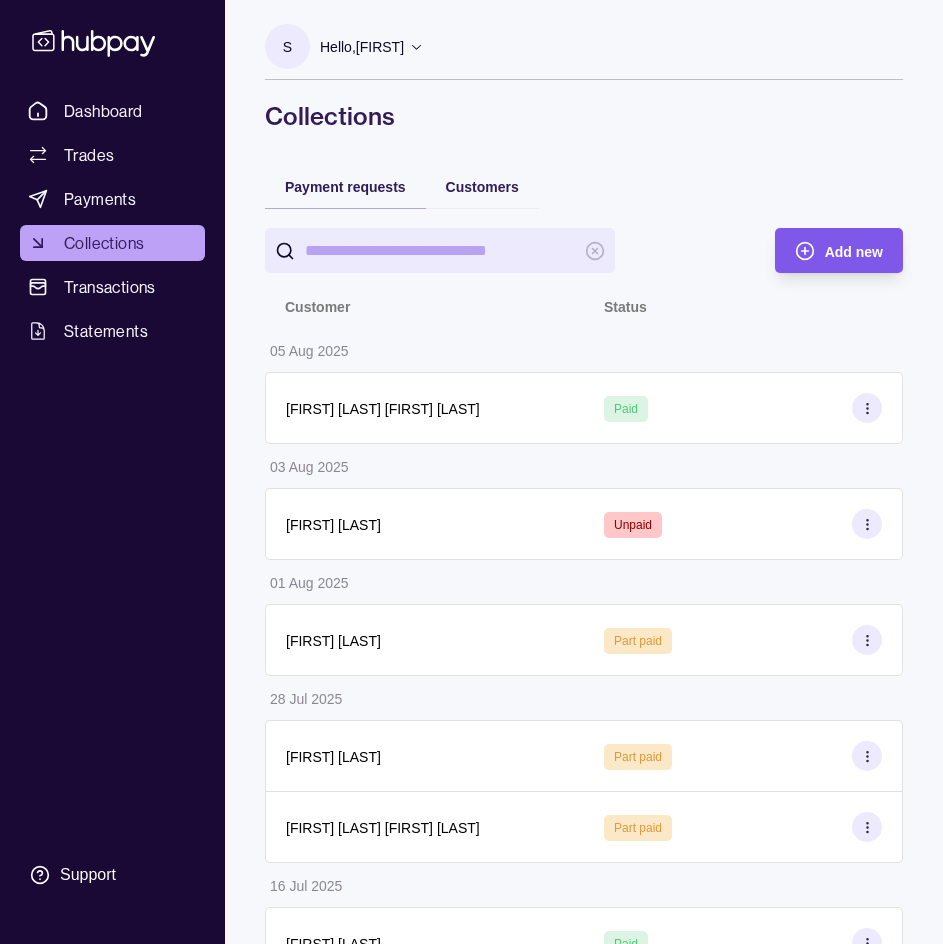 click on "Add new" at bounding box center (854, 252) 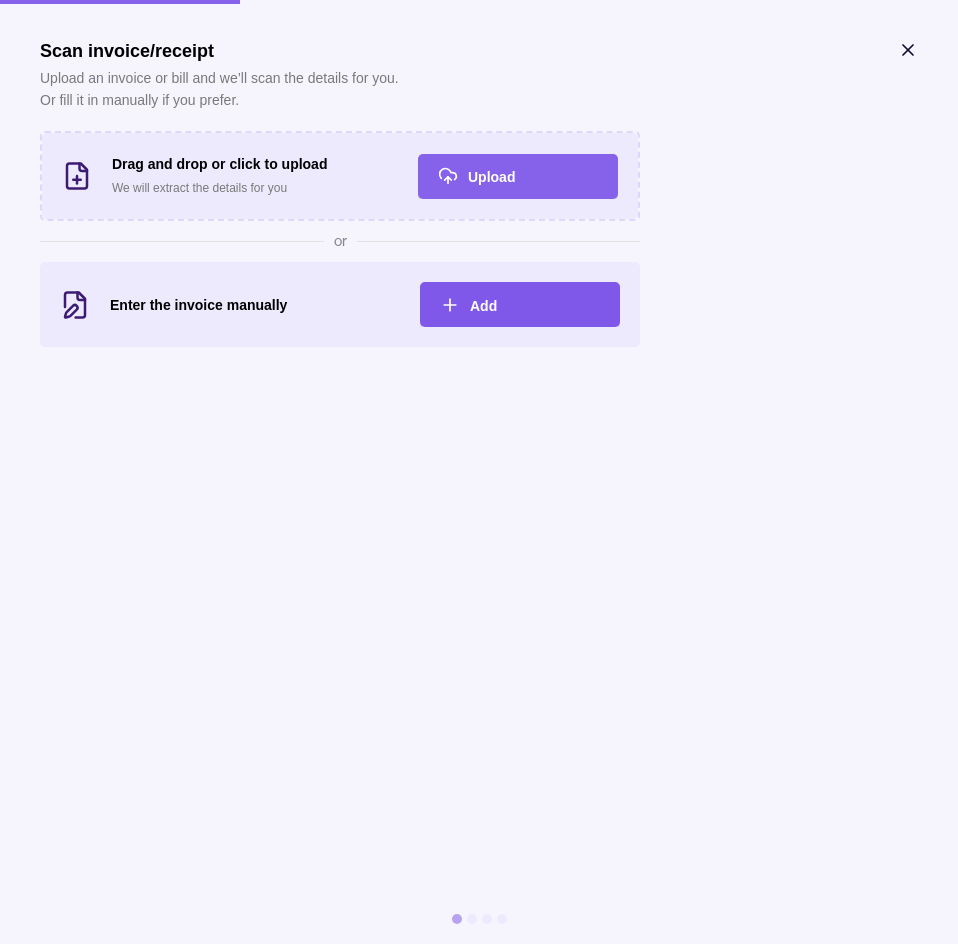 click on "Add" at bounding box center [483, 306] 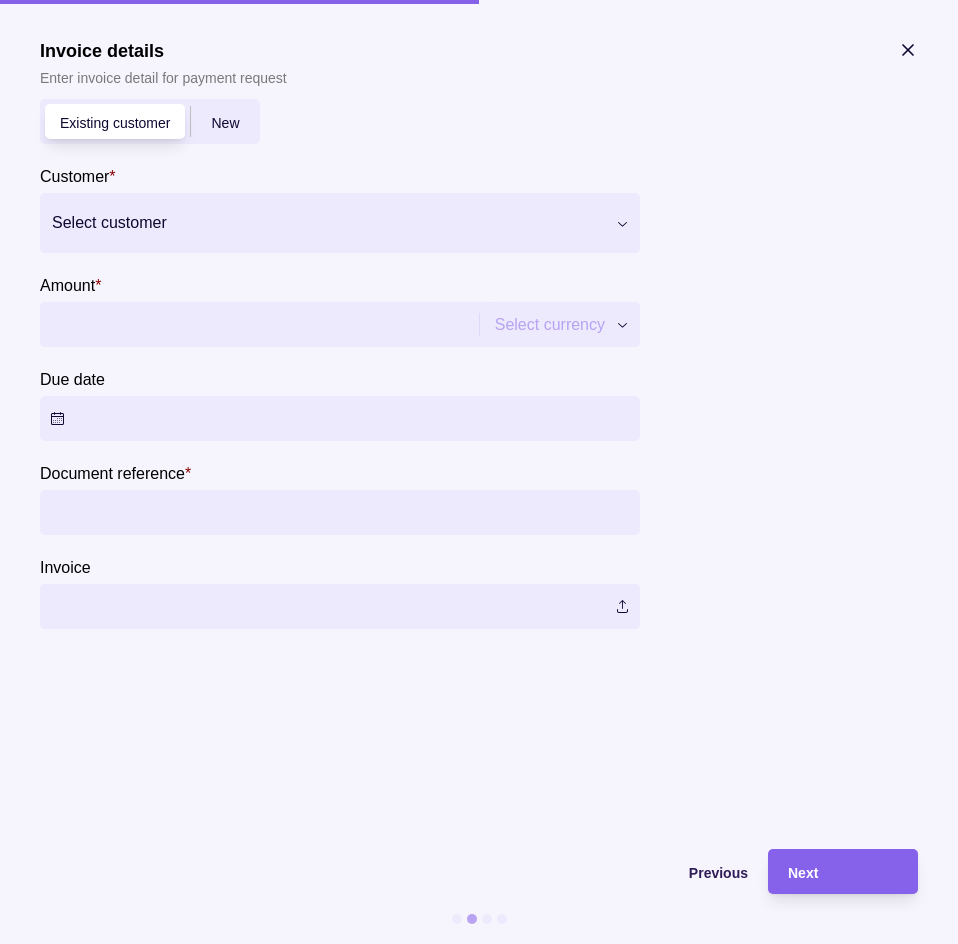 click at bounding box center [327, 223] 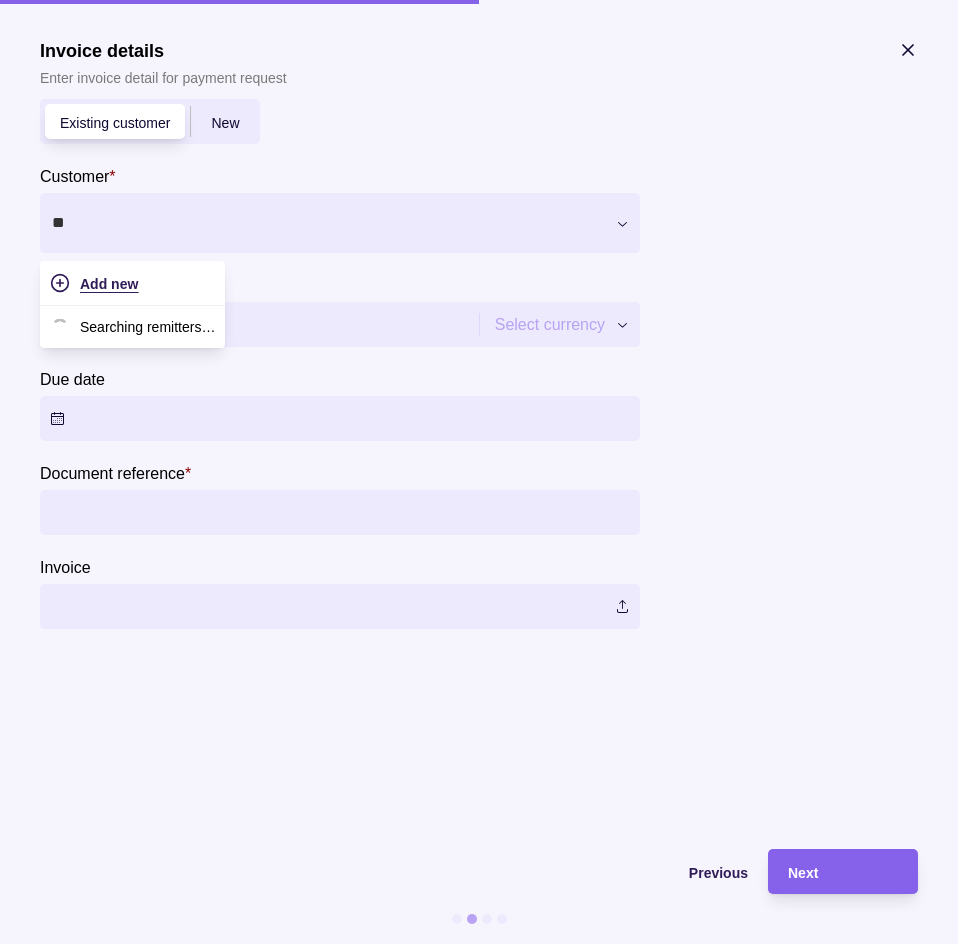 type on "***" 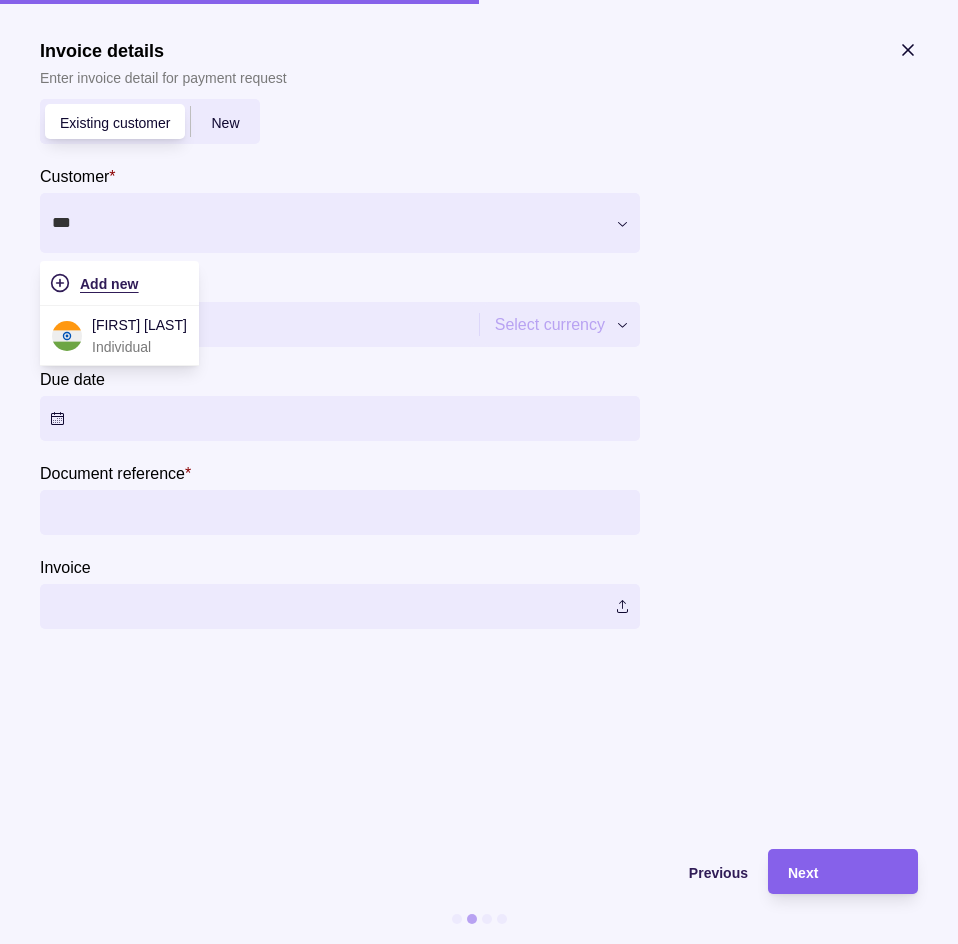 type 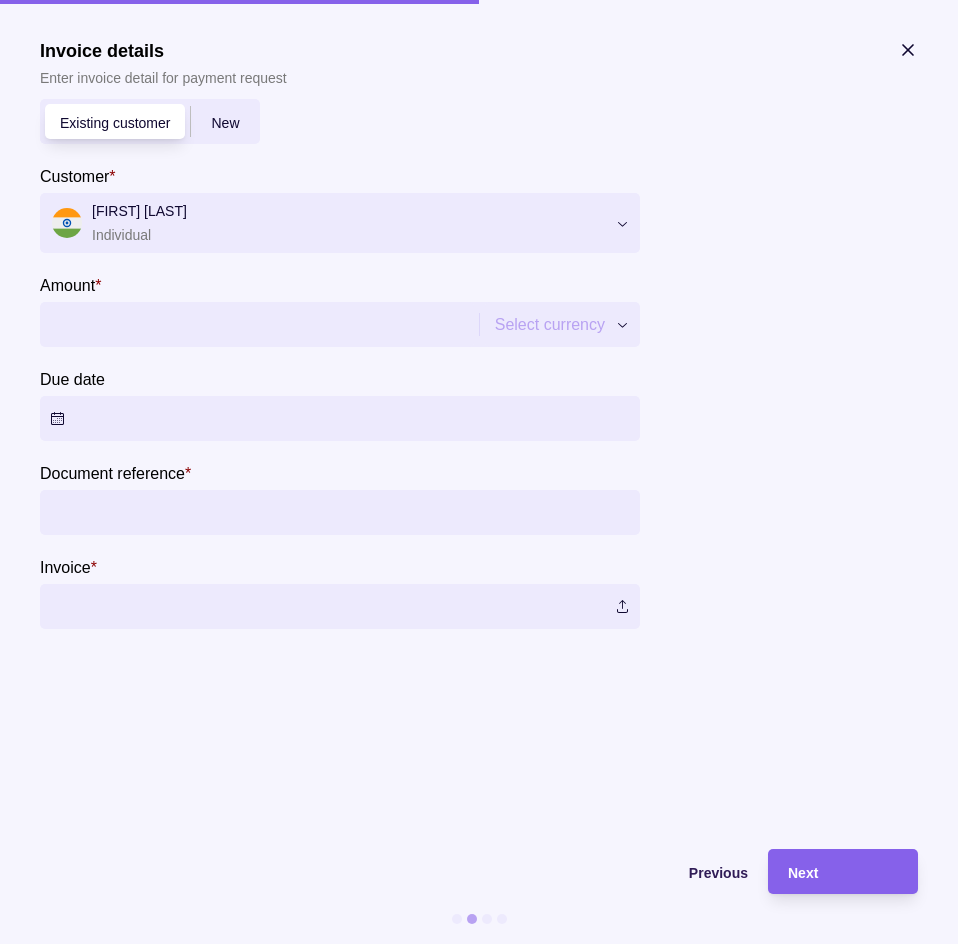 click on "Amount  *" at bounding box center [257, 324] 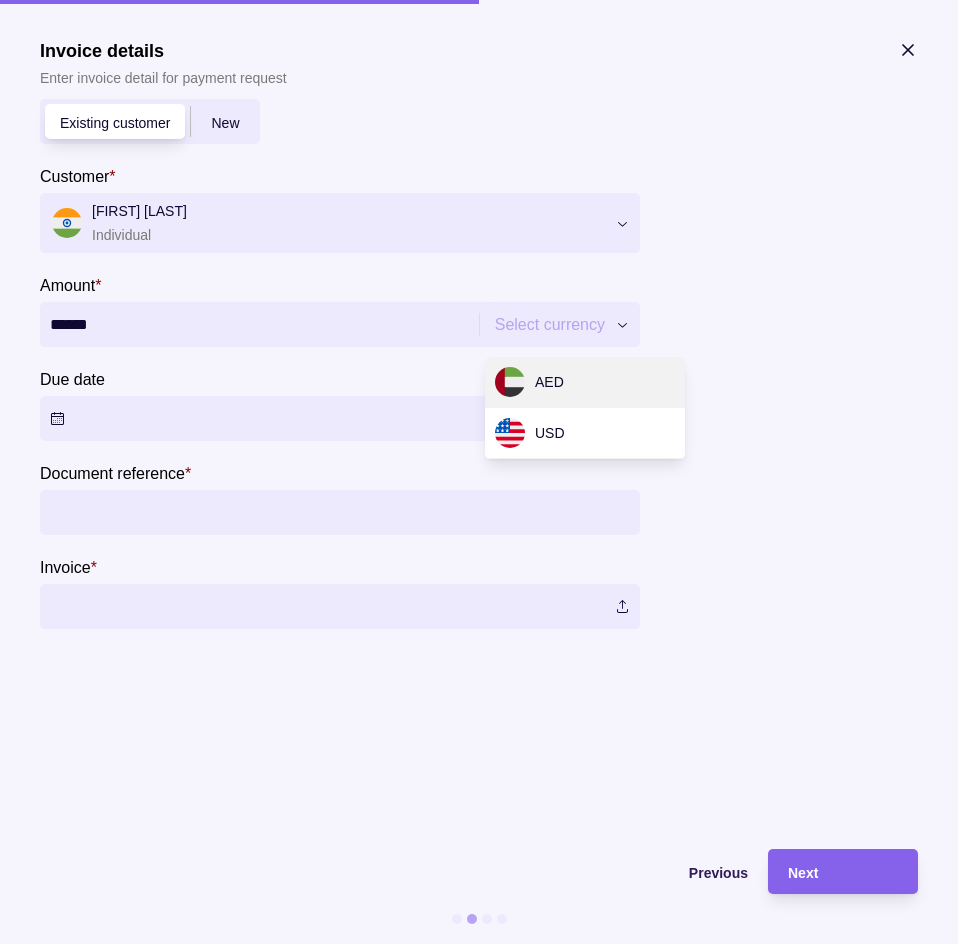 click on "Payment request Scan invoice Invoice details Payment methods Review & confirm Support Invoice details Enter invoice detail for payment request Existing customer New Customer  * [FIRST] [LAST] Individual Amount  * ****** Select currency *** *** Due date Document reference  * Invoice  * Previous Next" at bounding box center (471, 1631) 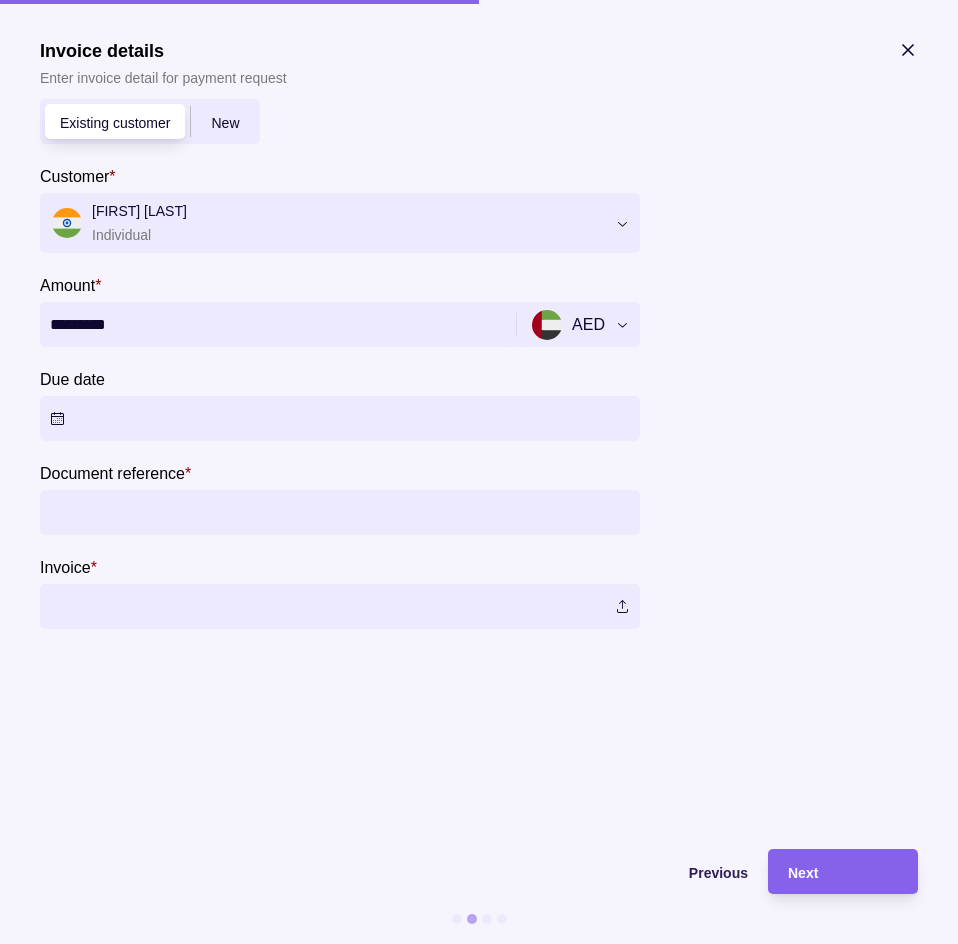 click on "Due date" at bounding box center [340, 418] 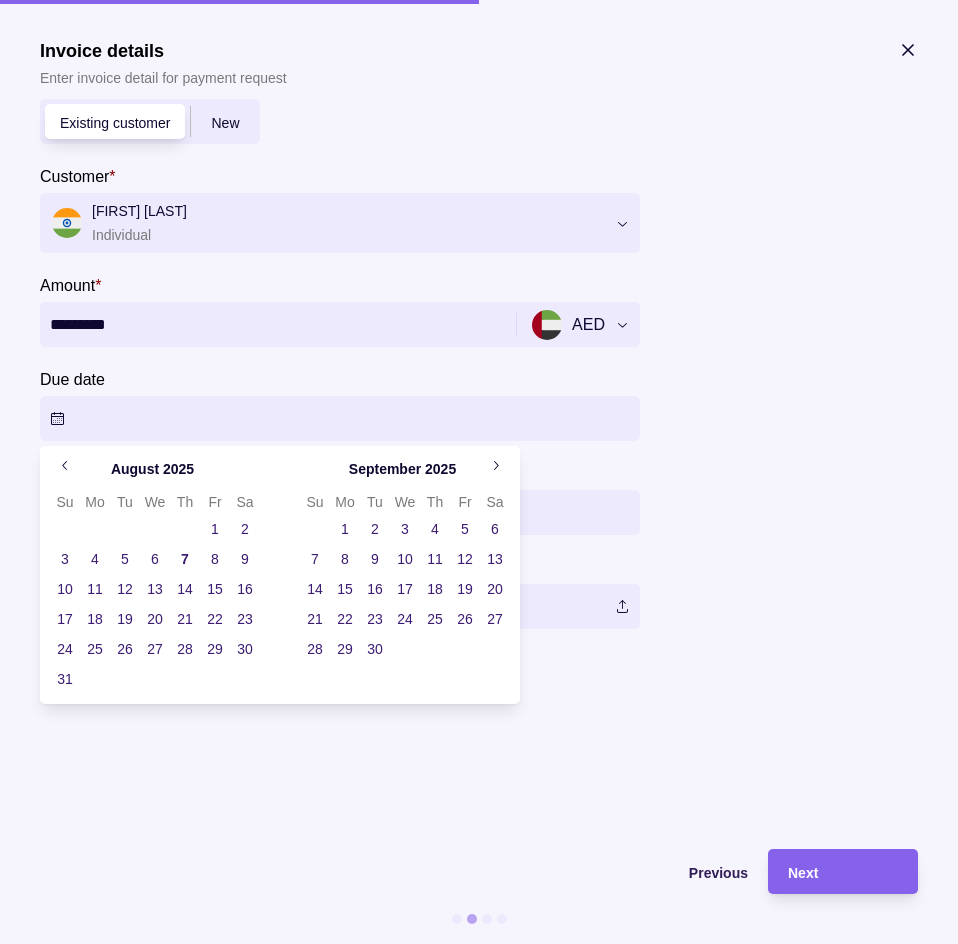 click on "7" at bounding box center [185, 559] 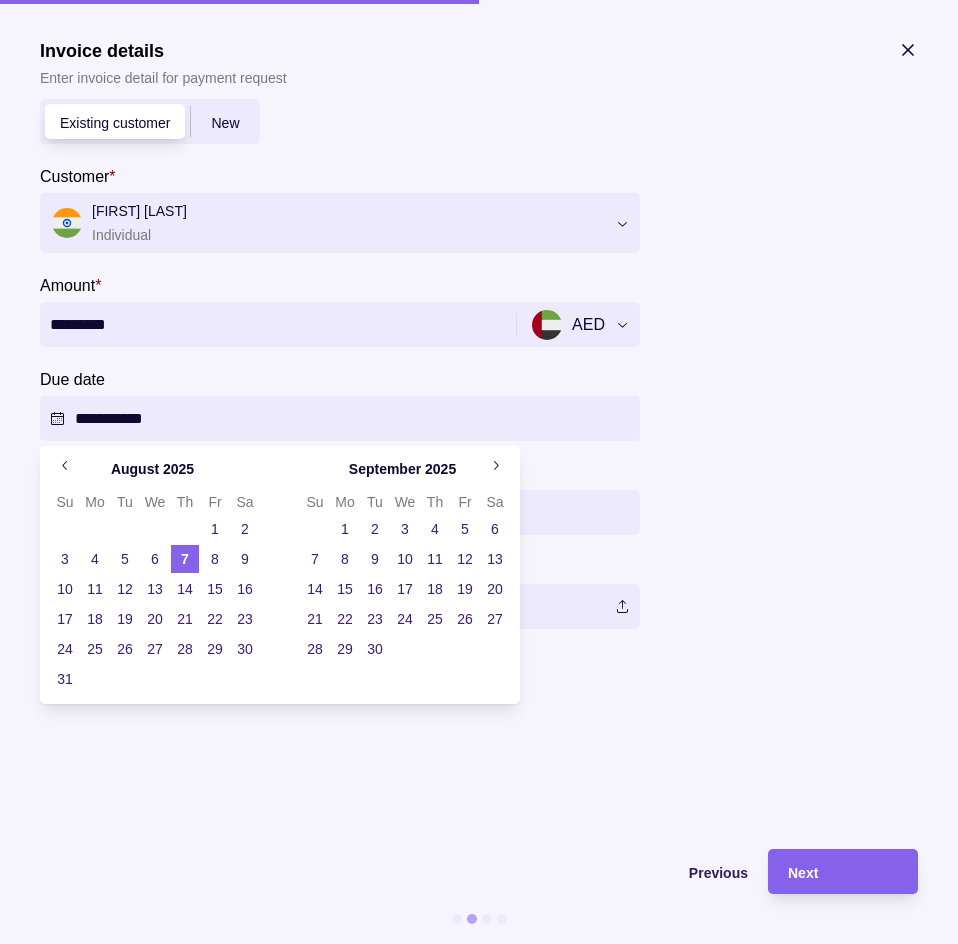 click on "**********" at bounding box center (479, 434) 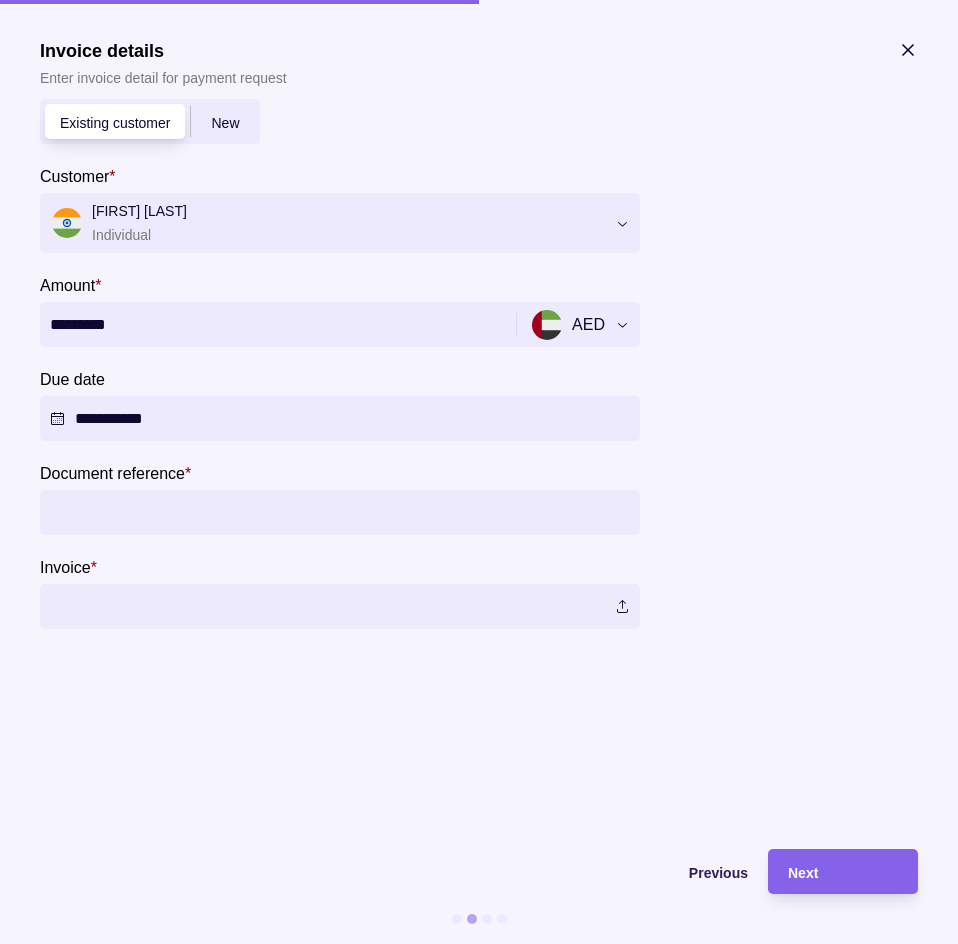 click on "Document reference  *" at bounding box center [340, 512] 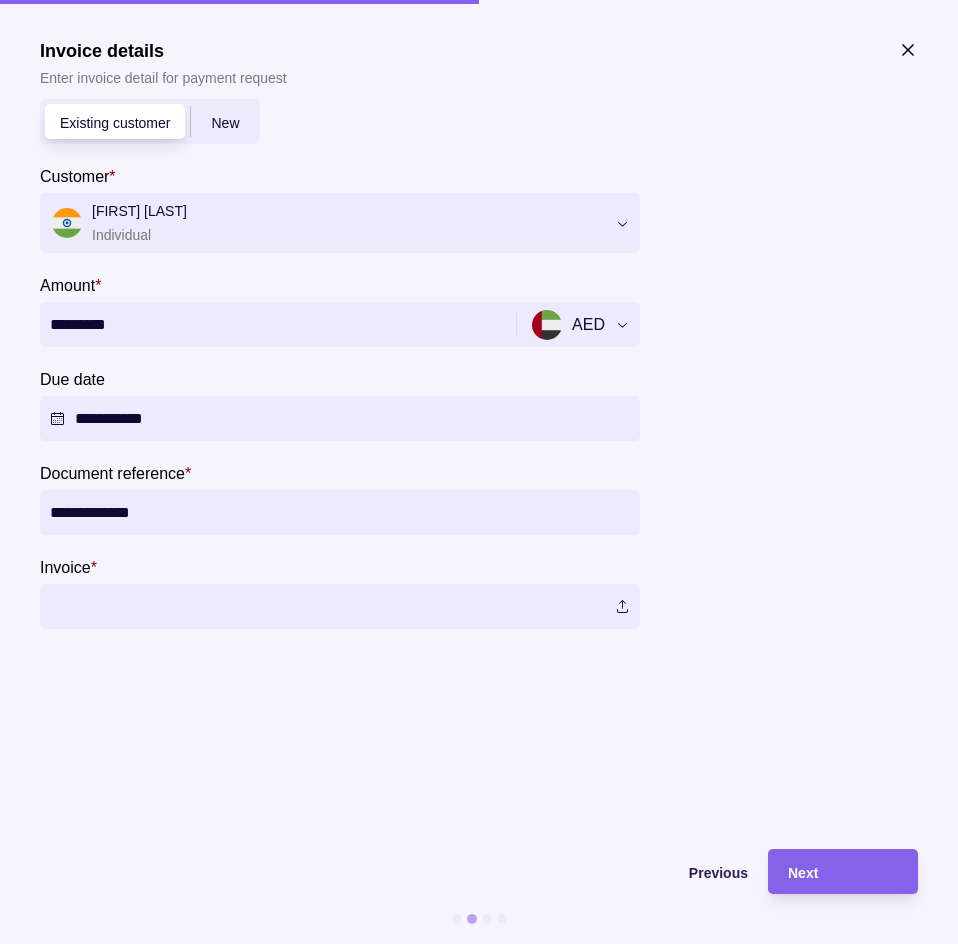 type on "**********" 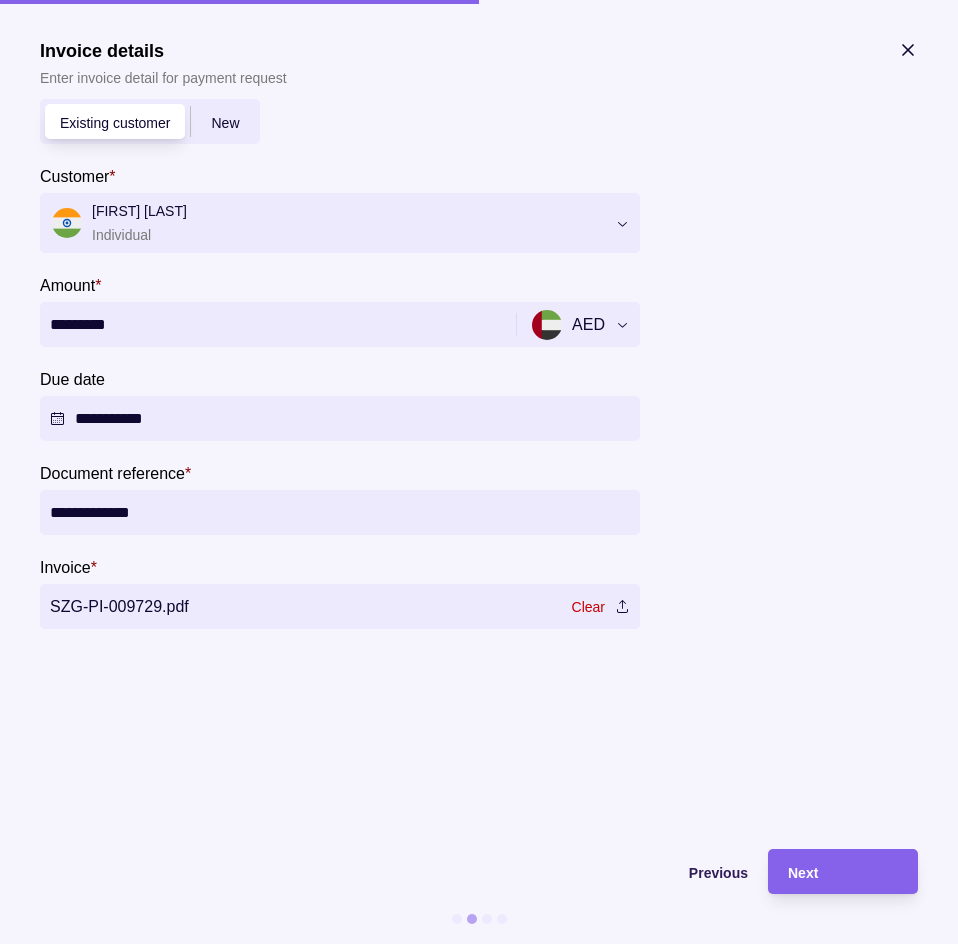 click on "**********" at bounding box center (479, 364) 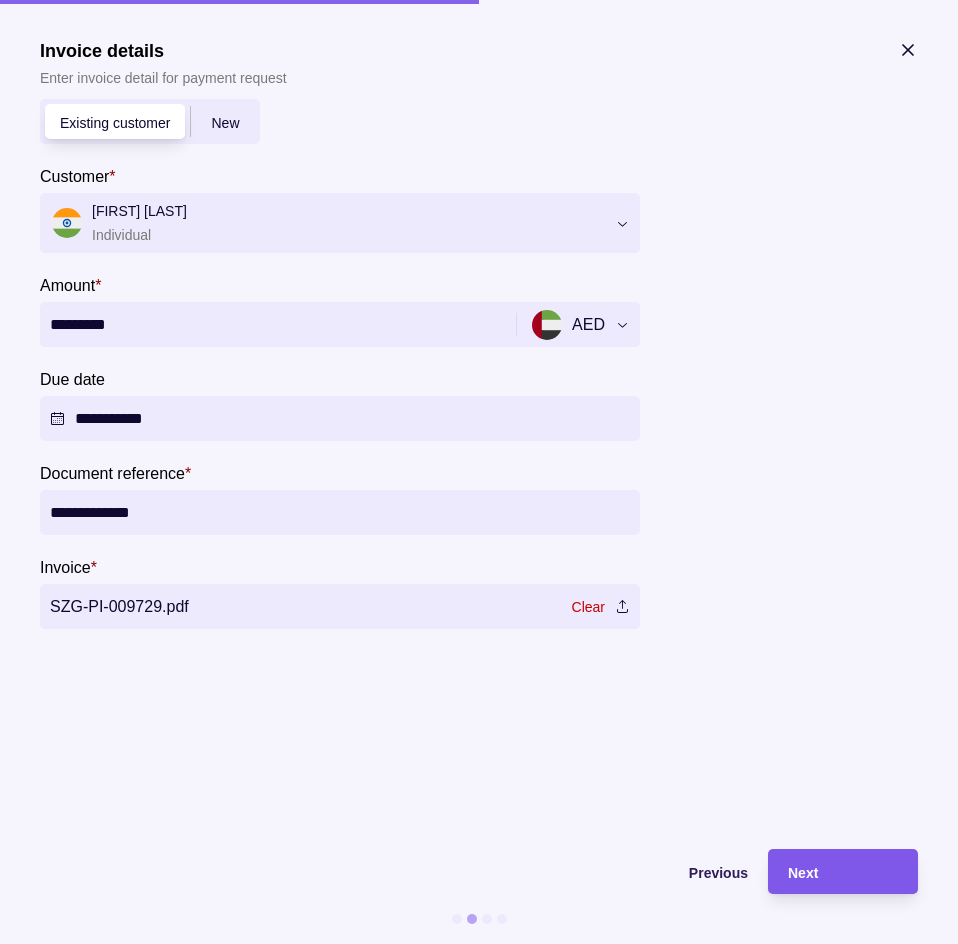 click on "Next" at bounding box center [828, 871] 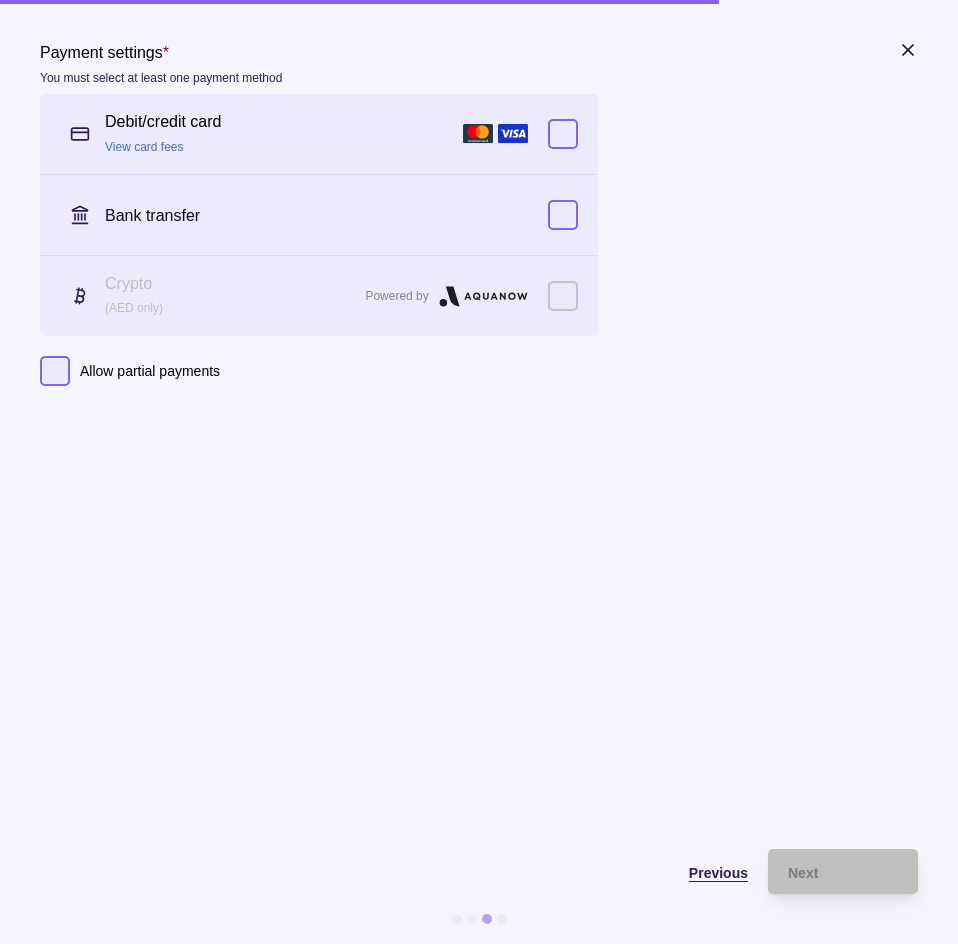 click on "Previous" at bounding box center [718, 873] 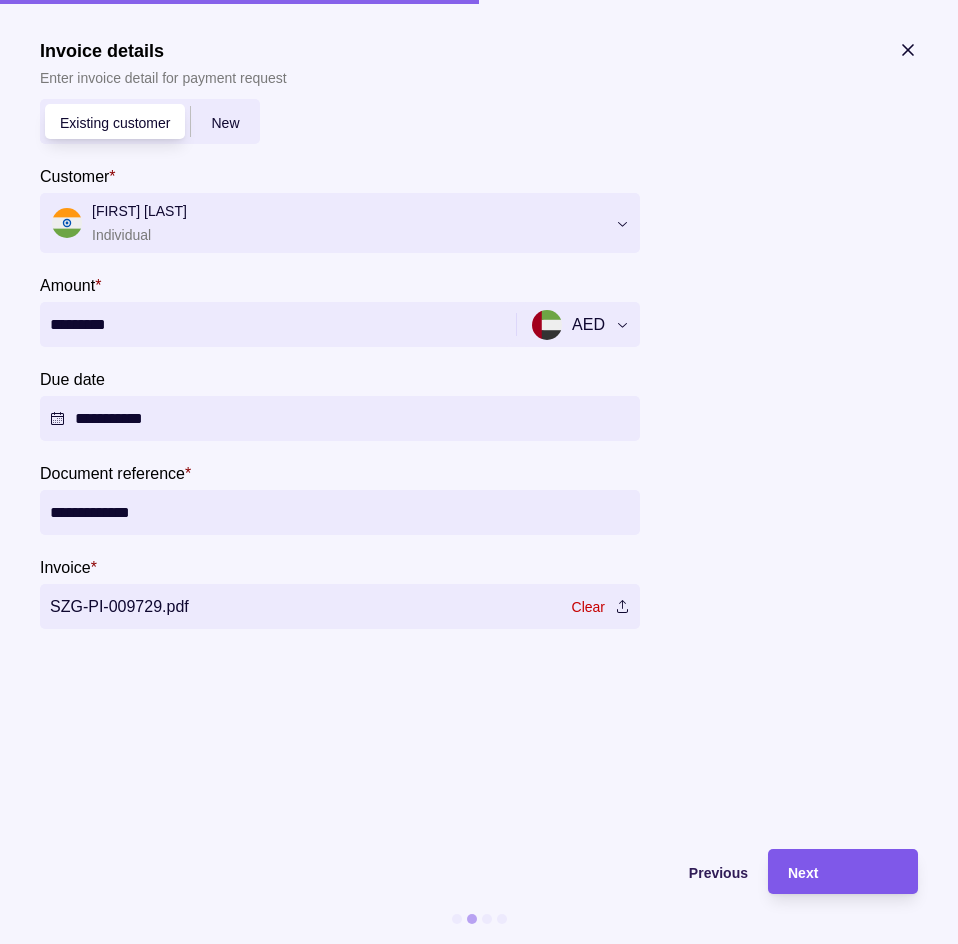 click on "Next" at bounding box center (803, 873) 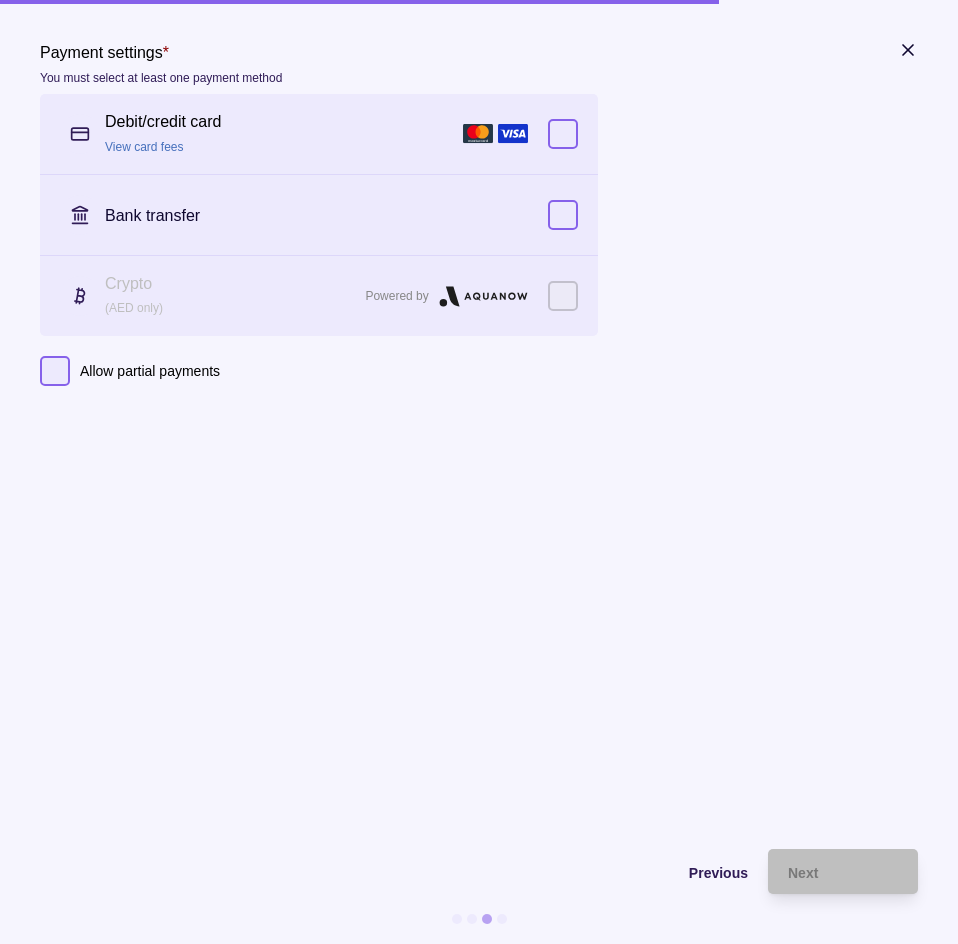 click 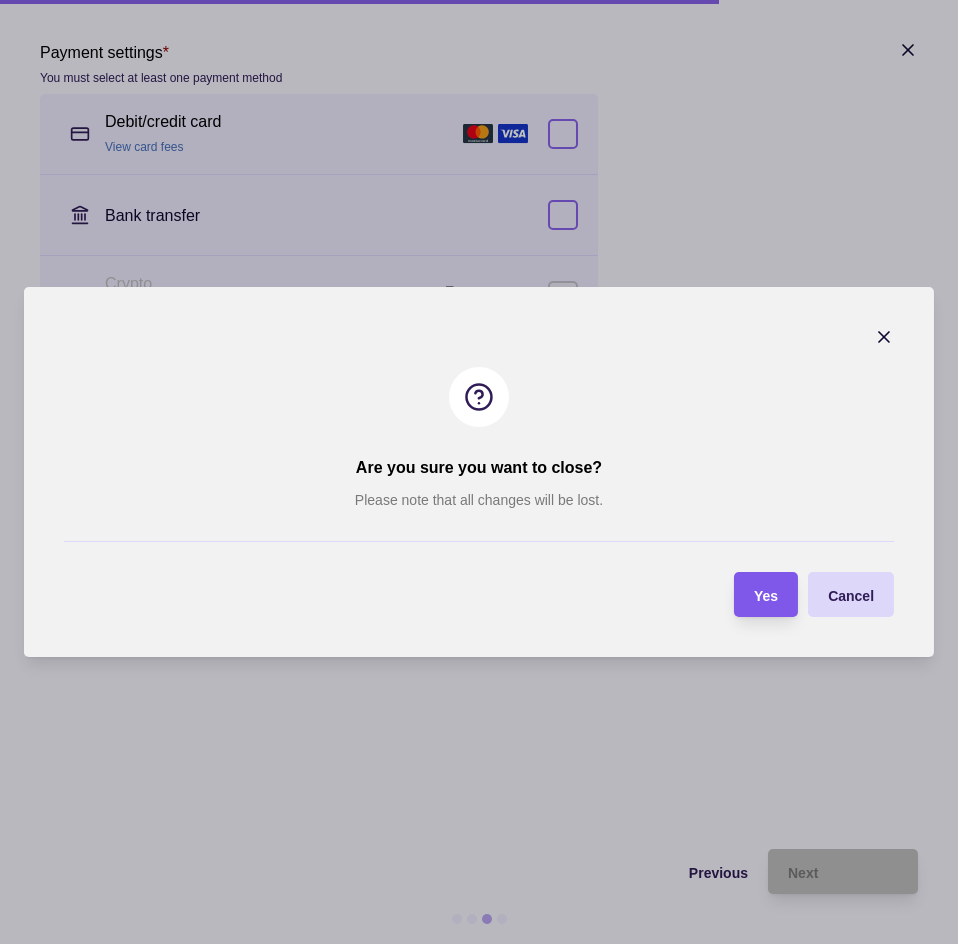 click on "Yes" at bounding box center [751, 594] 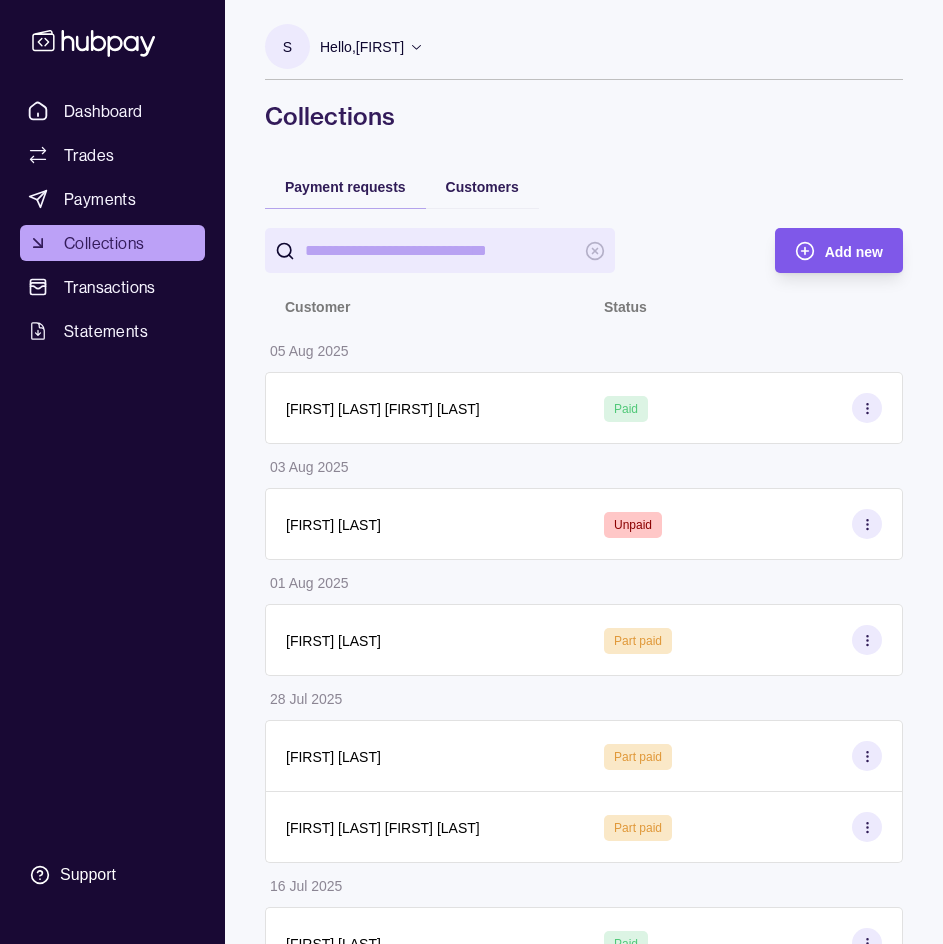 click on "Add new" at bounding box center [854, 251] 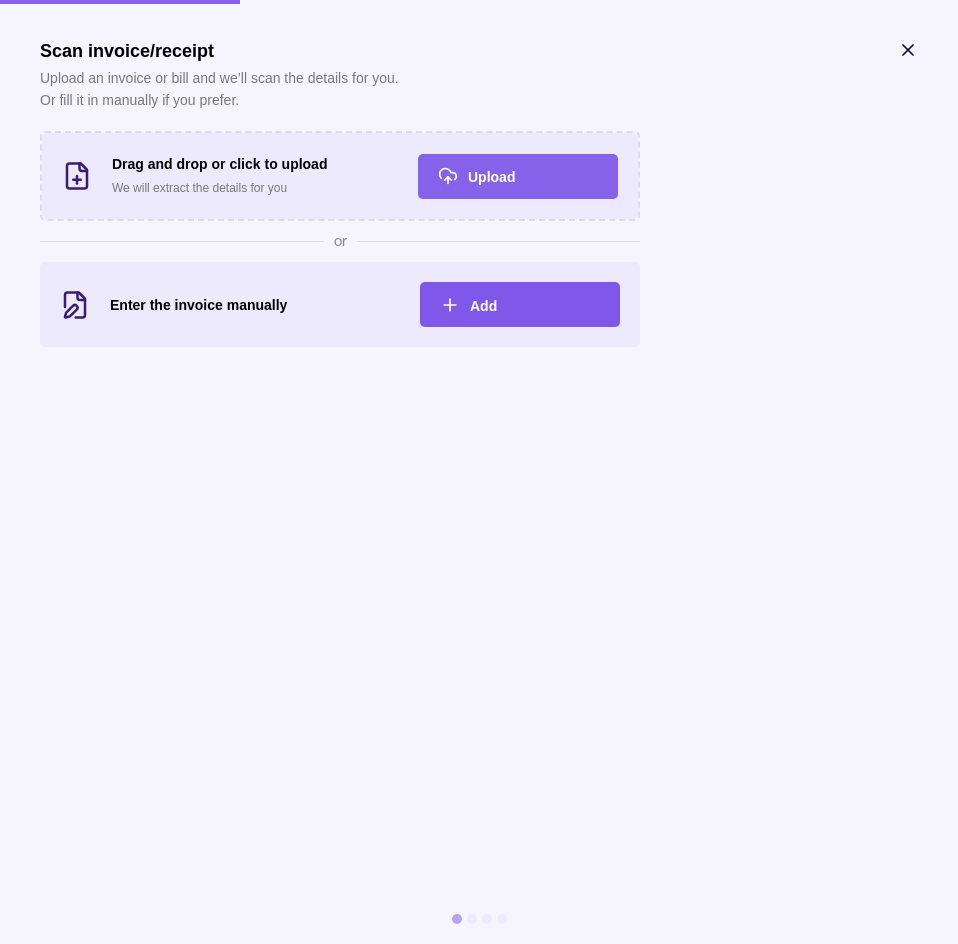 click on "Add" at bounding box center [535, 305] 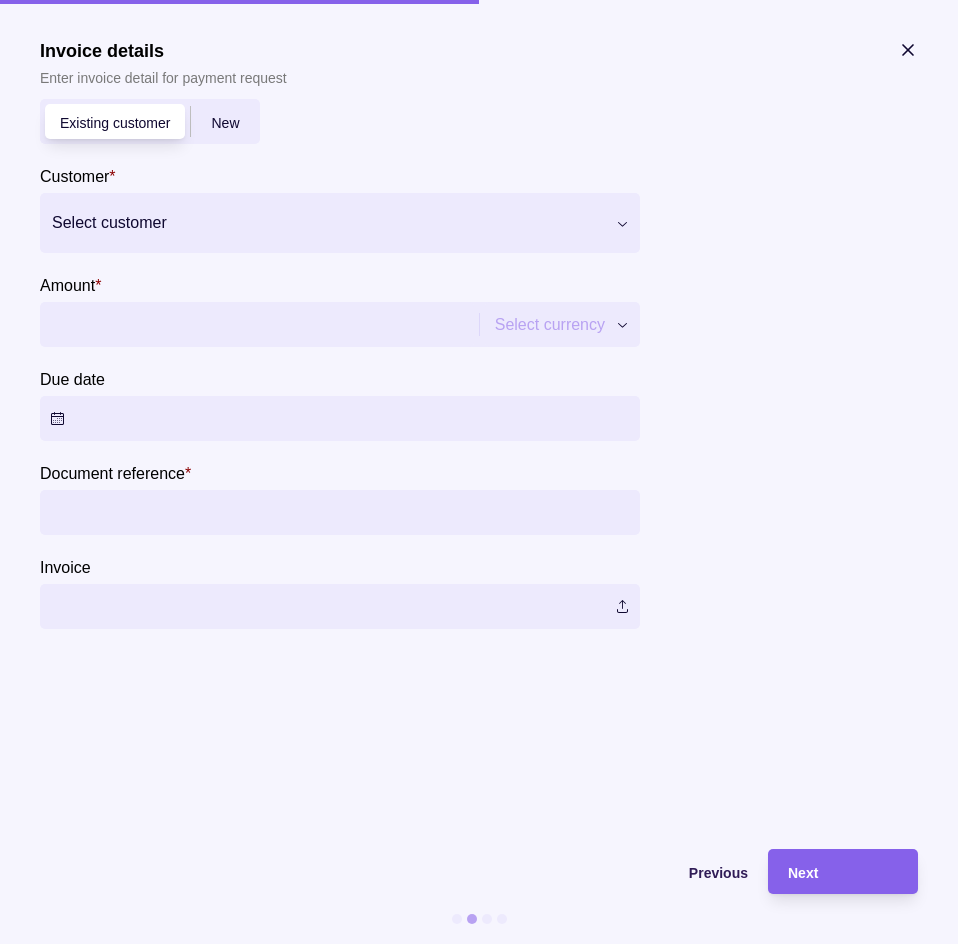 click on "New" at bounding box center (225, 122) 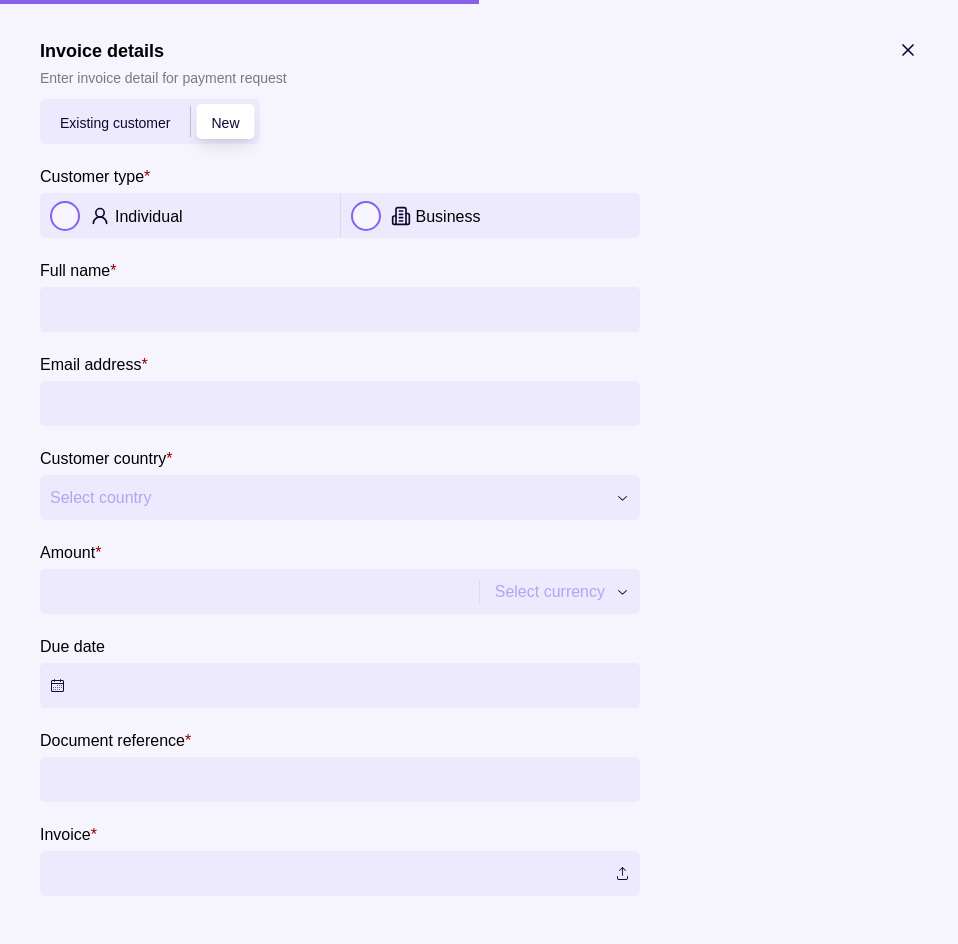 click on "Individual" at bounding box center [222, 216] 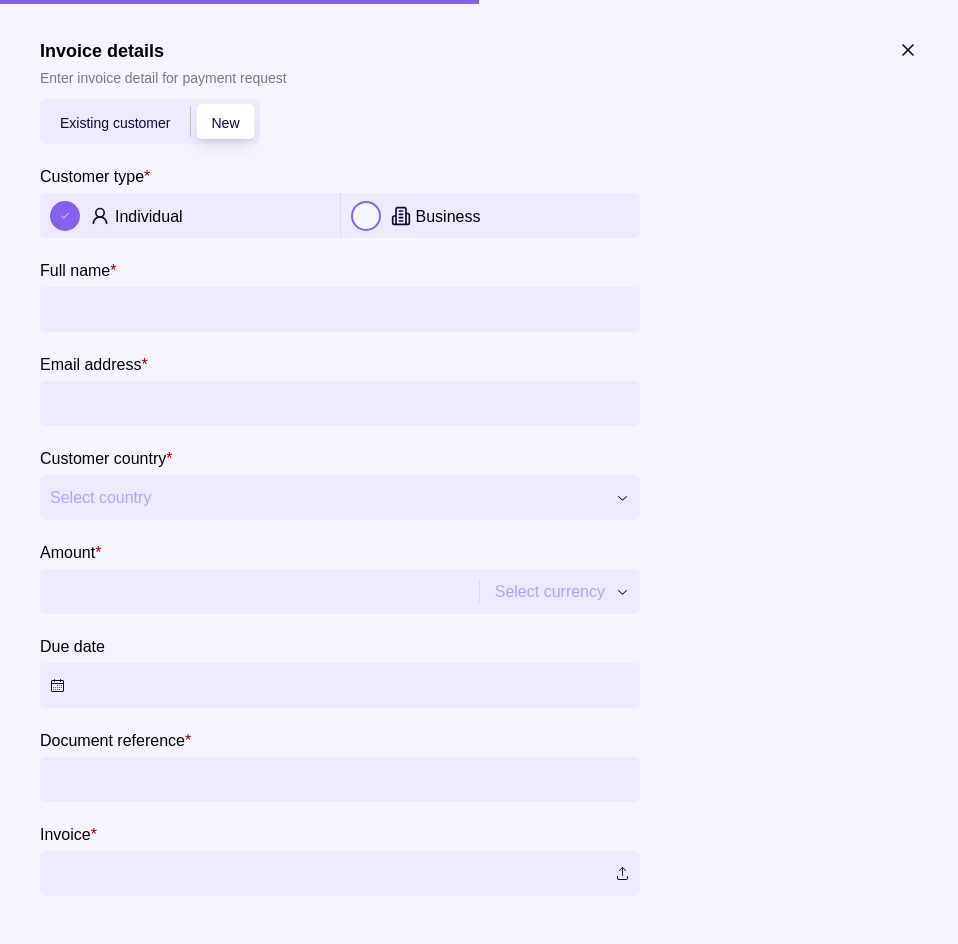 click on "Full name  *" at bounding box center [340, 309] 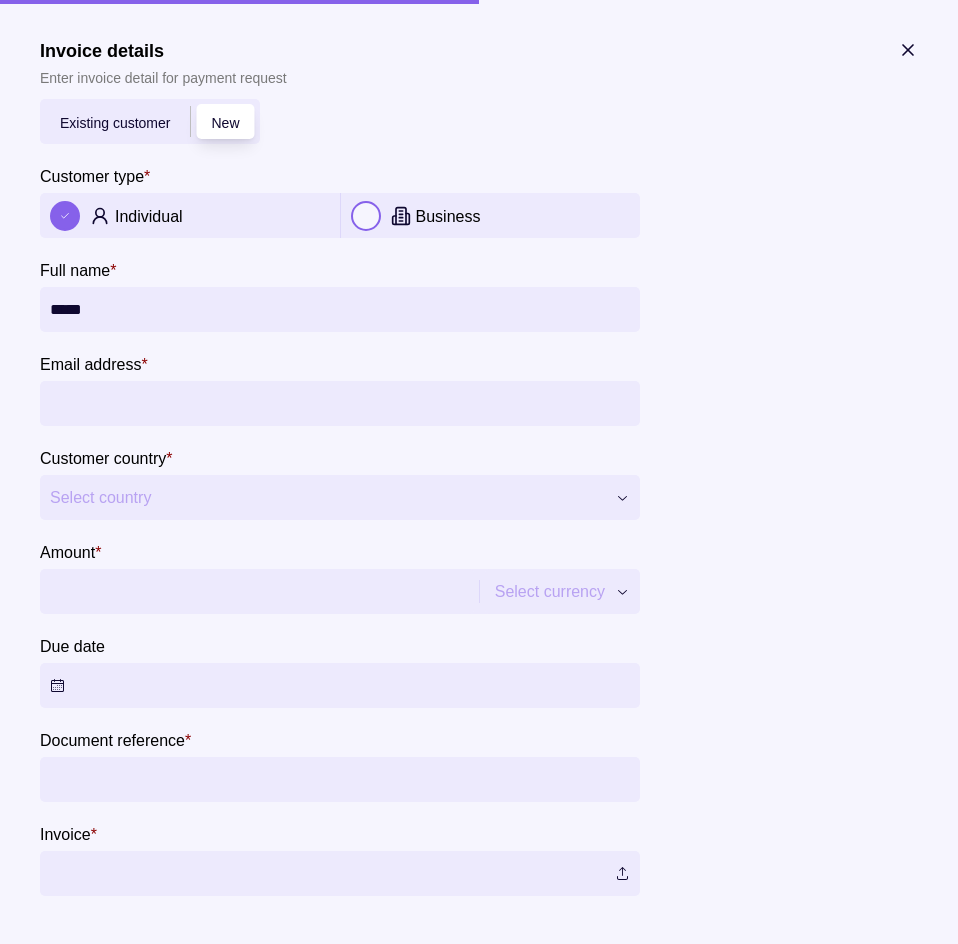 type on "*****" 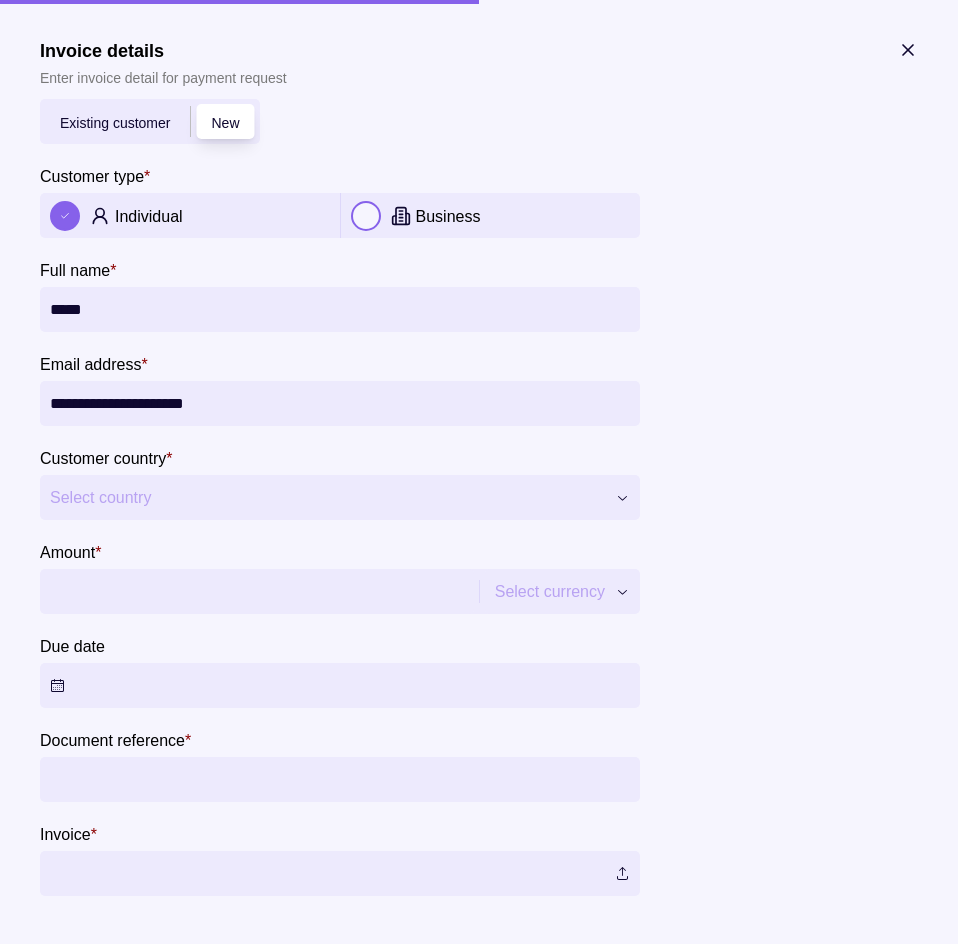 type on "**********" 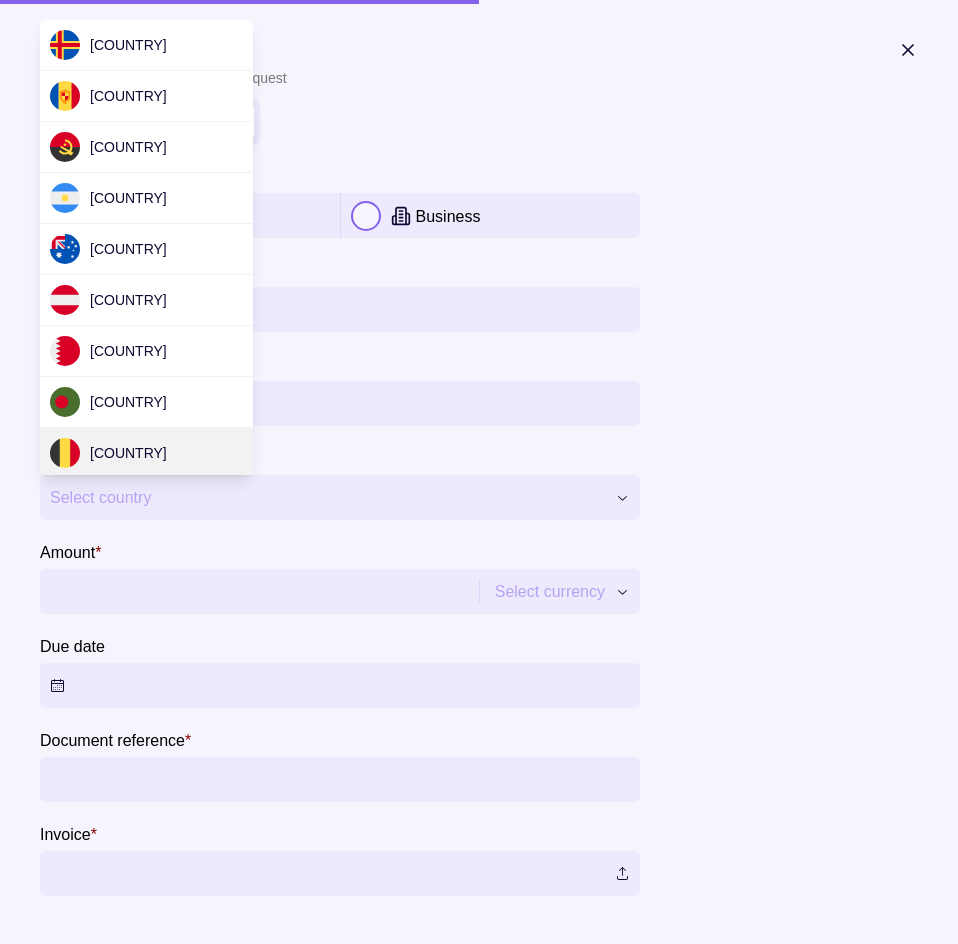 scroll, scrollTop: 2348, scrollLeft: 0, axis: vertical 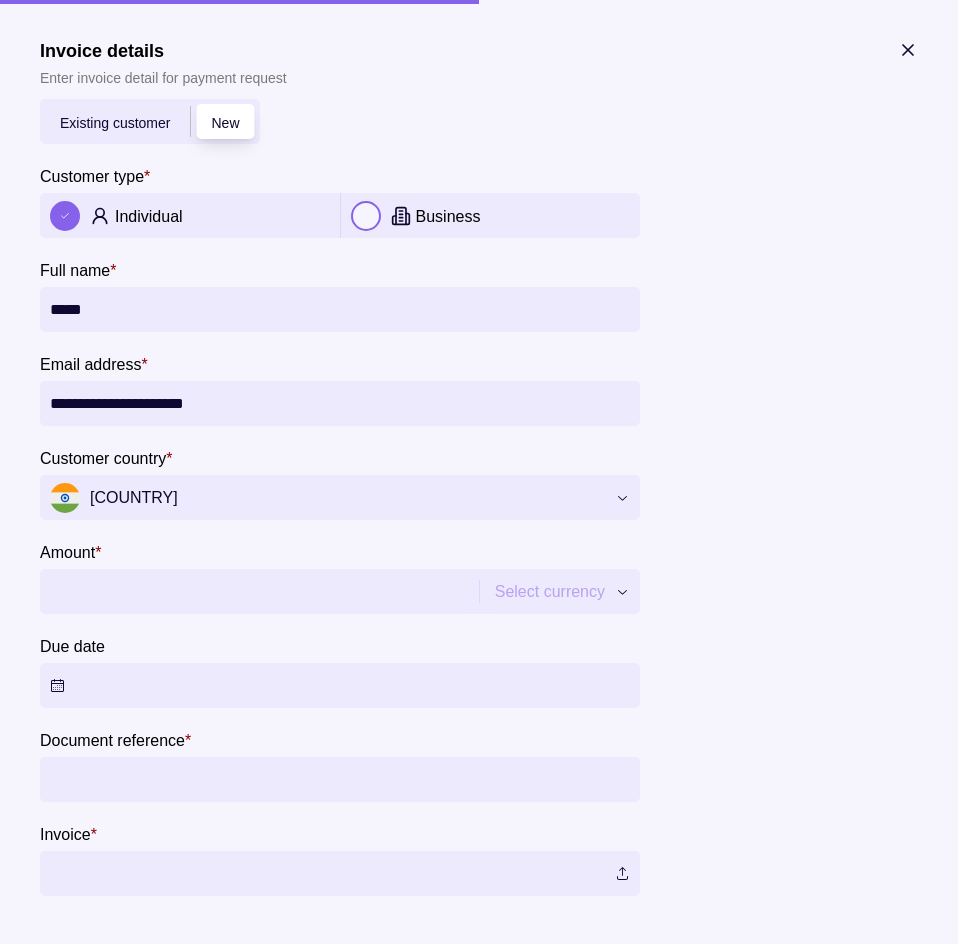 click on "Due date" at bounding box center (340, 685) 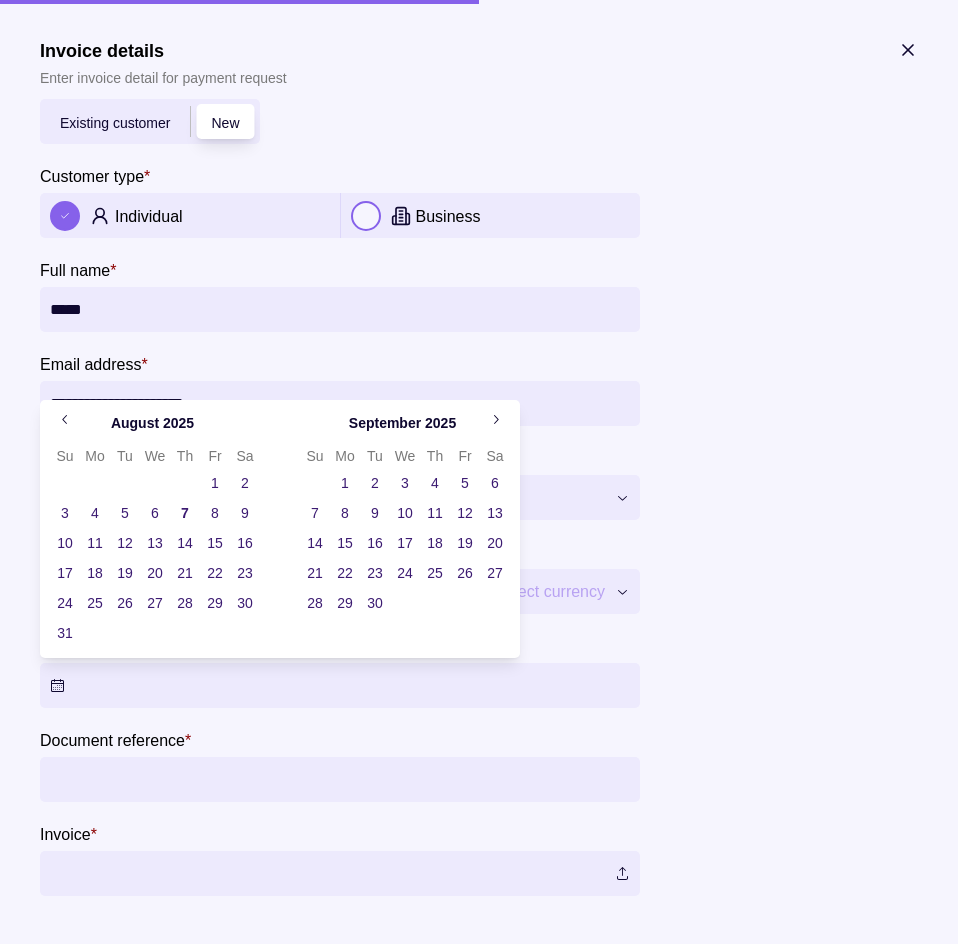click on "Due date" at bounding box center [340, 671] 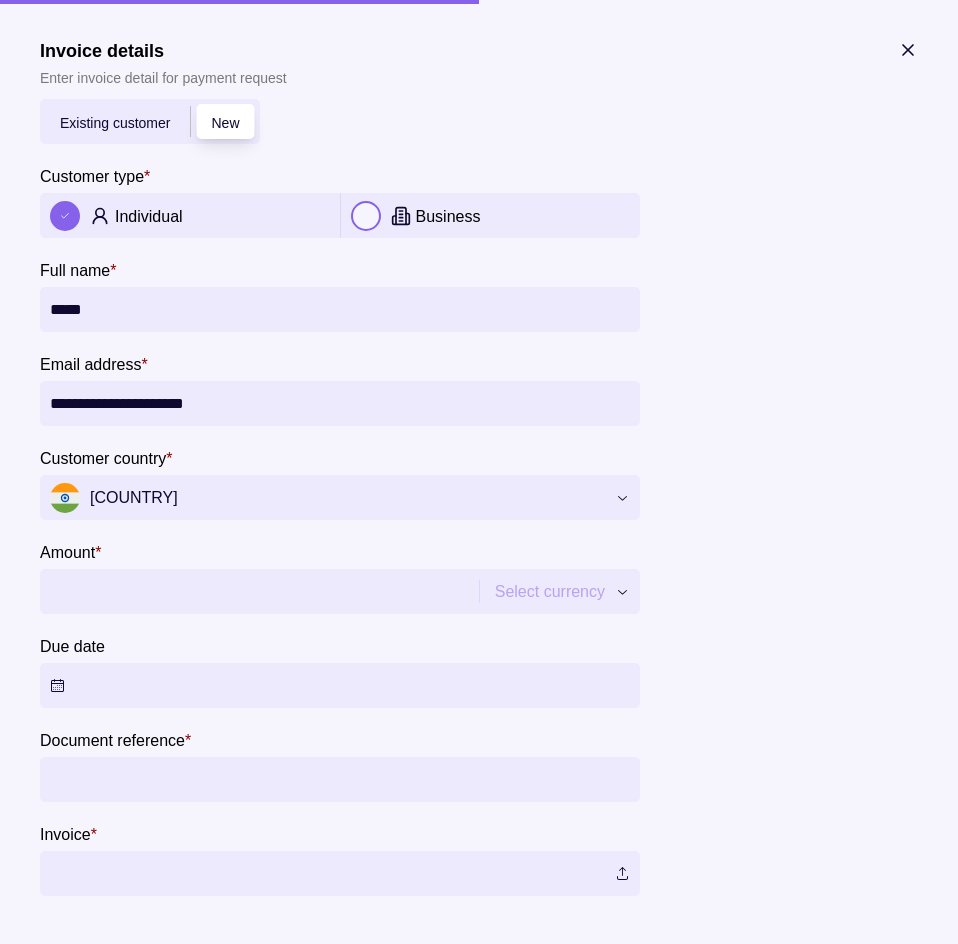 click on "Amount  *" at bounding box center [257, 591] 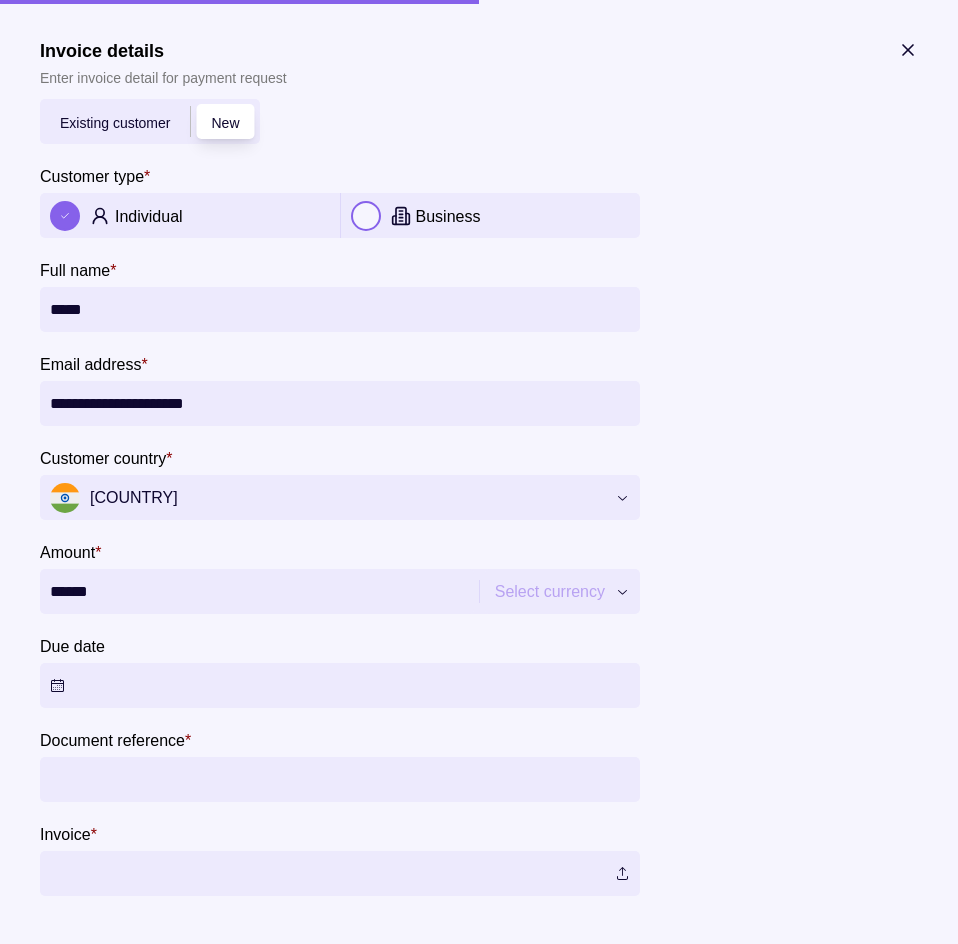 click on "**********" at bounding box center (340, 497) 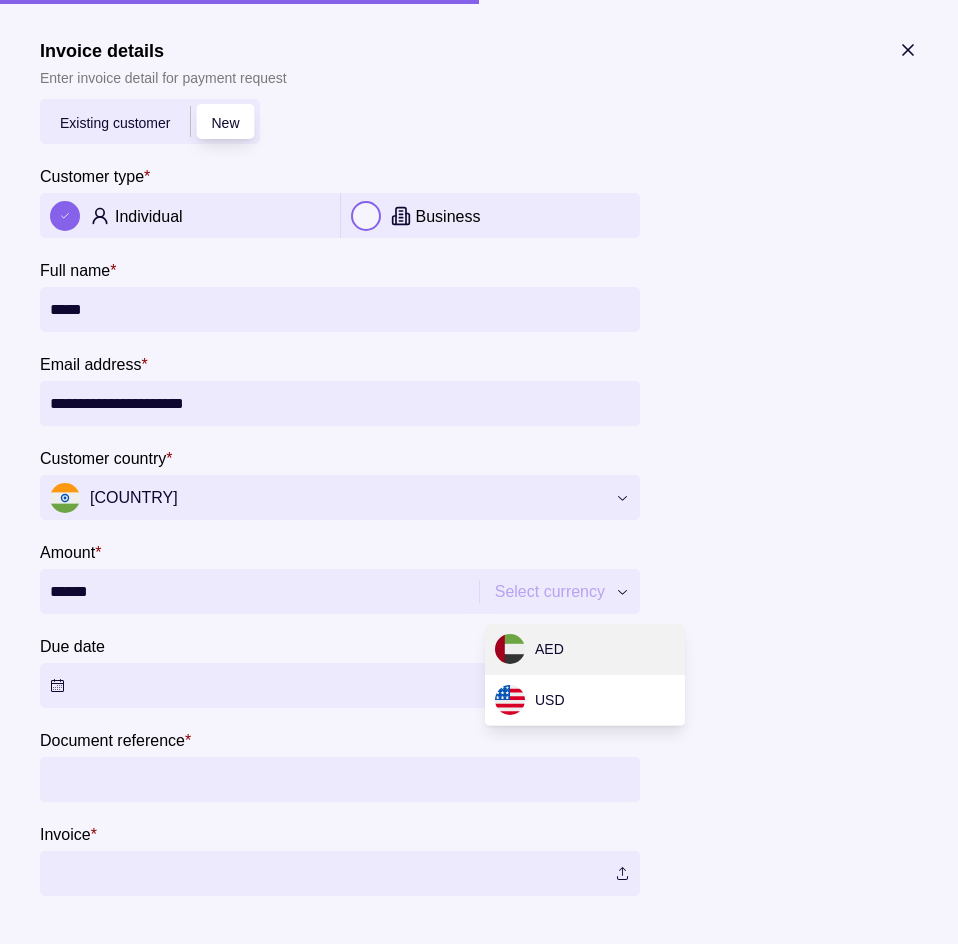 click on "**********" at bounding box center [471, 1631] 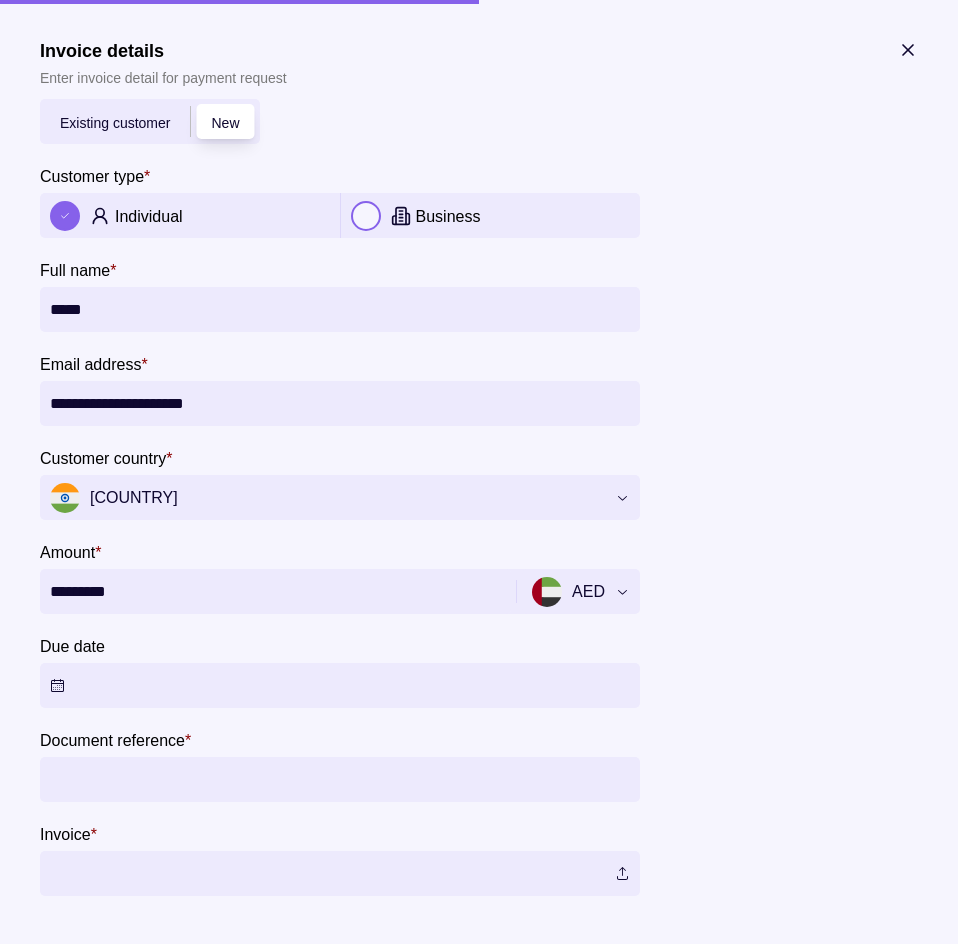click on "Due date" at bounding box center [340, 685] 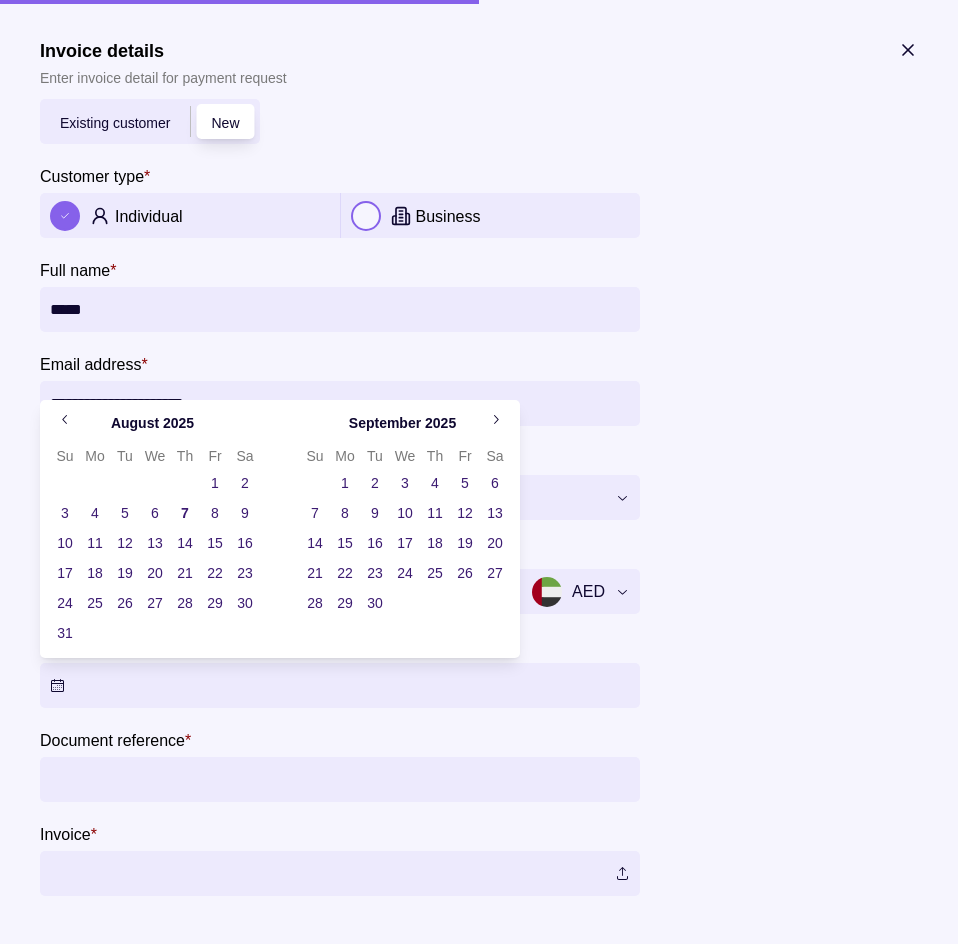 click on "7" at bounding box center [185, 513] 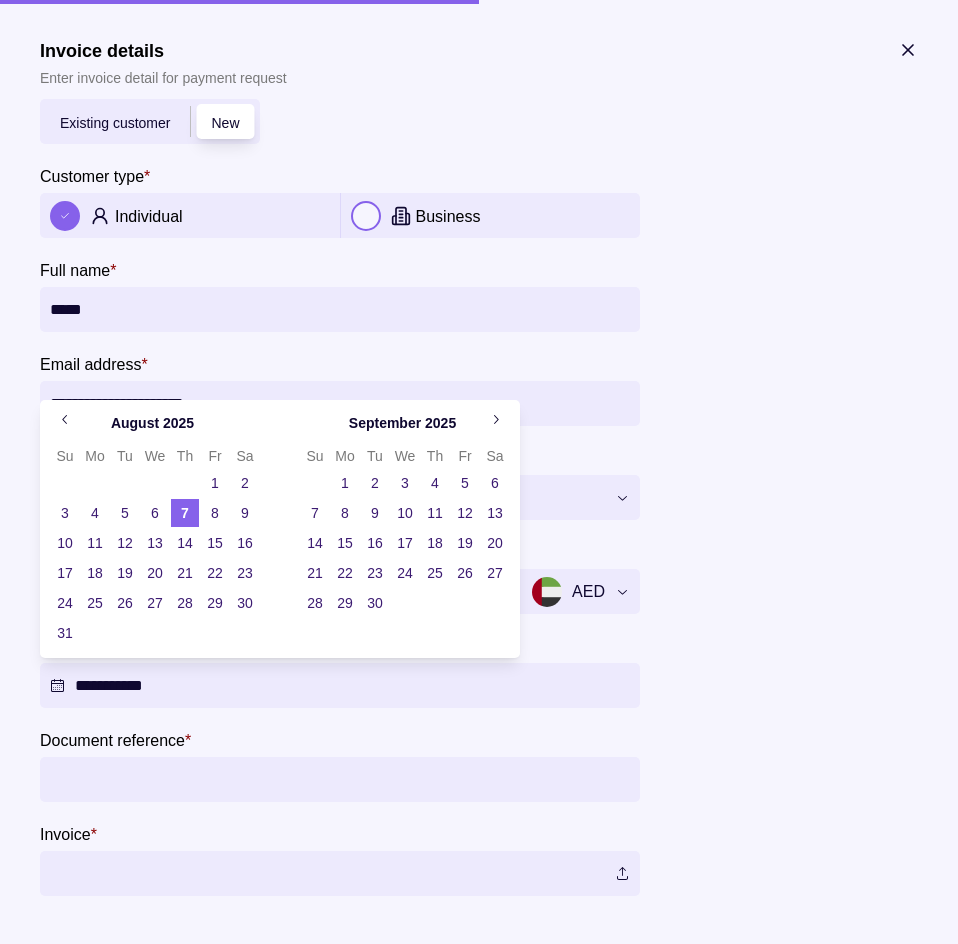 click on "Document reference  *" at bounding box center (340, 765) 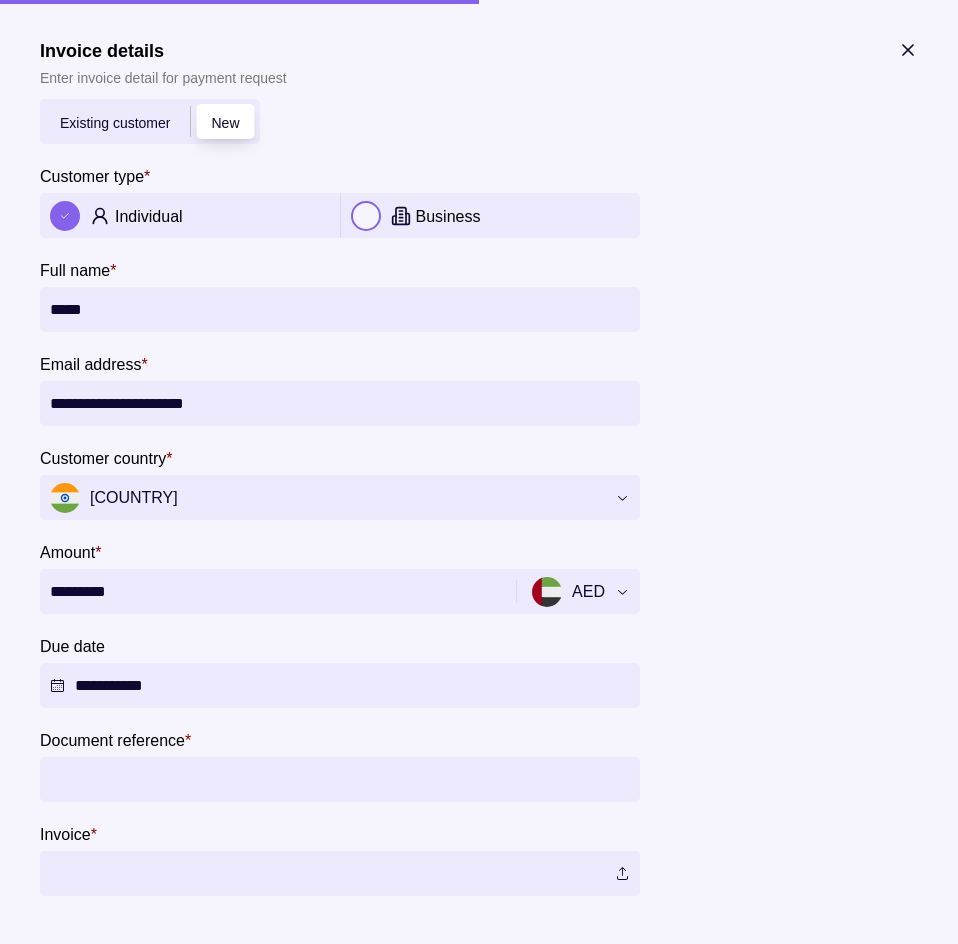 scroll, scrollTop: 142, scrollLeft: 0, axis: vertical 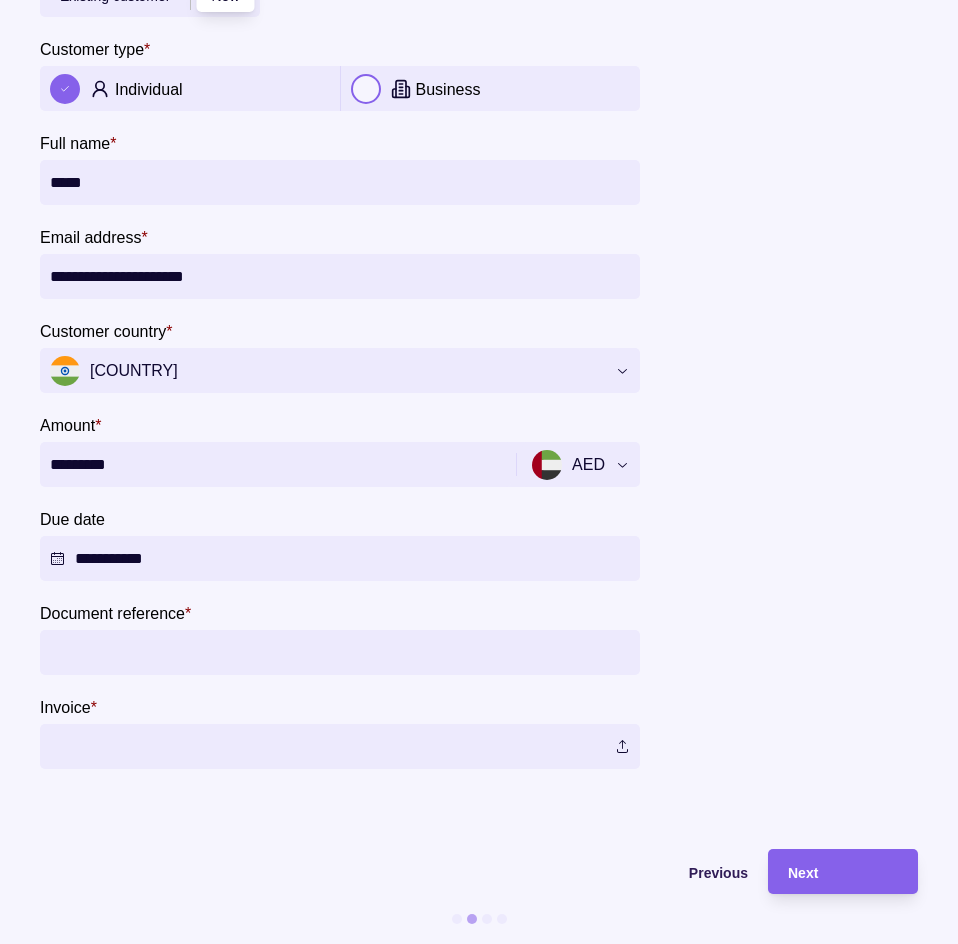 click on "Document reference  *" at bounding box center [340, 652] 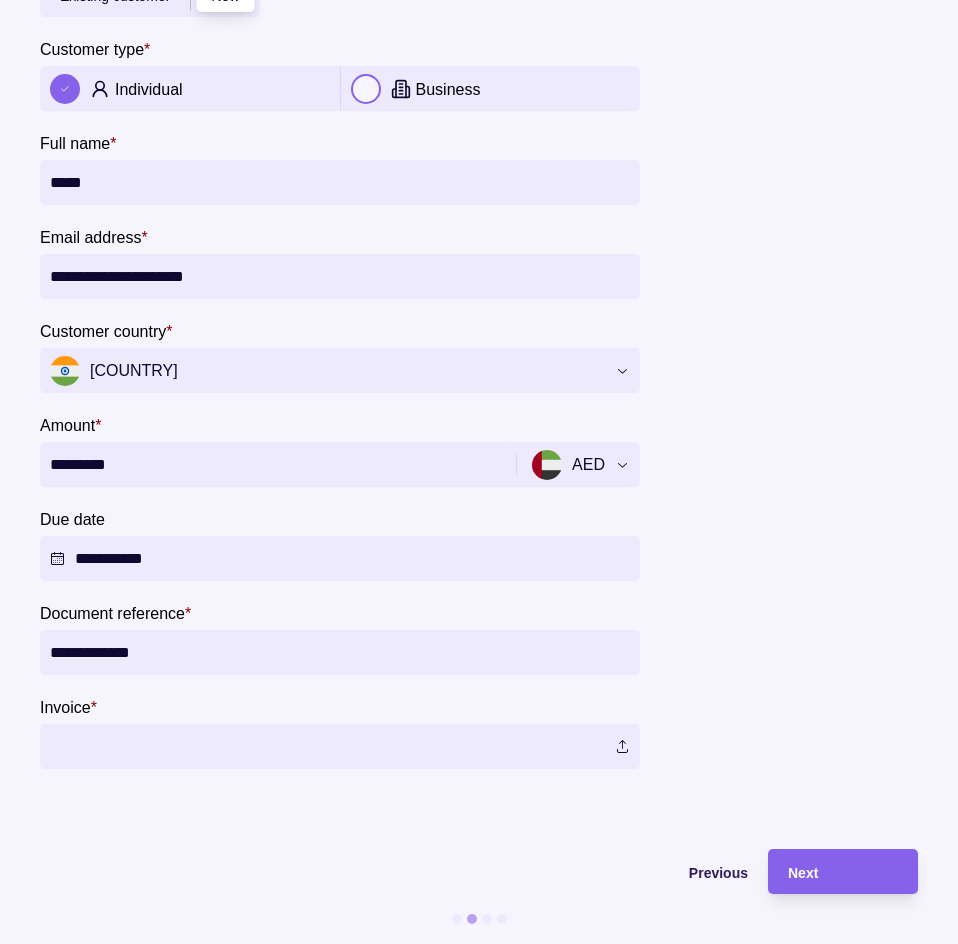 type on "**********" 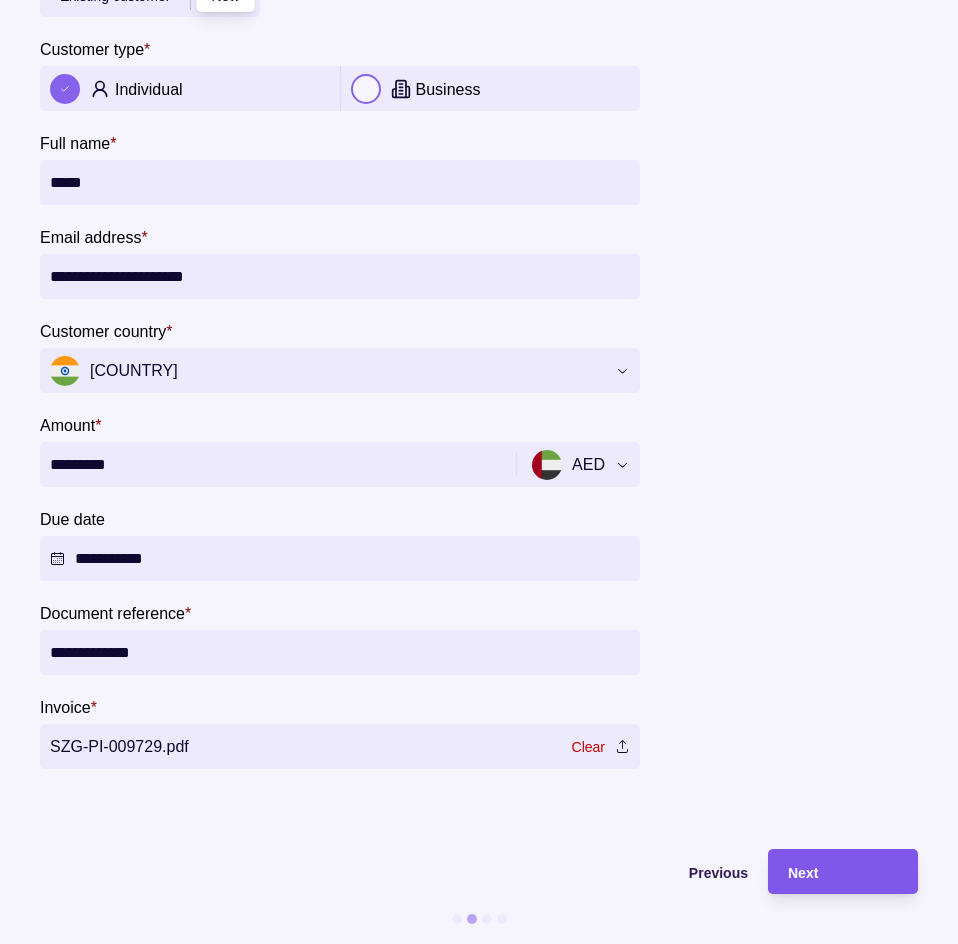 click on "Next" at bounding box center [843, 872] 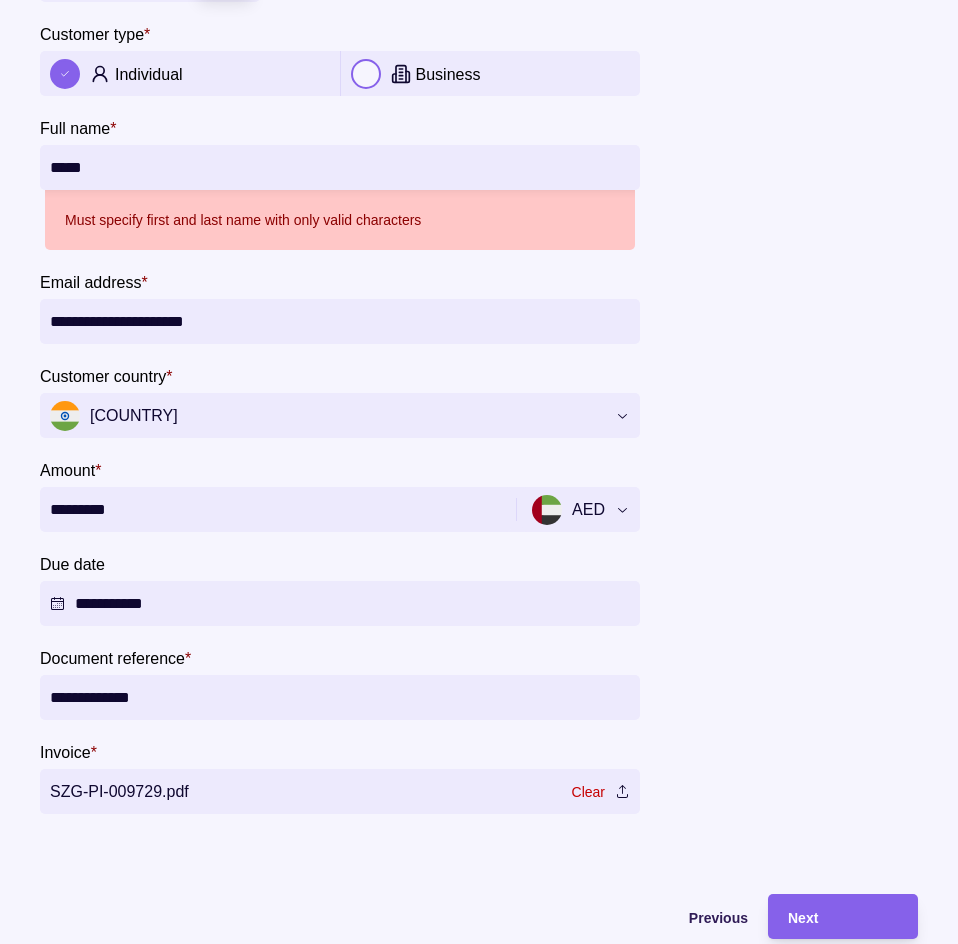 click on "*****" at bounding box center [340, 167] 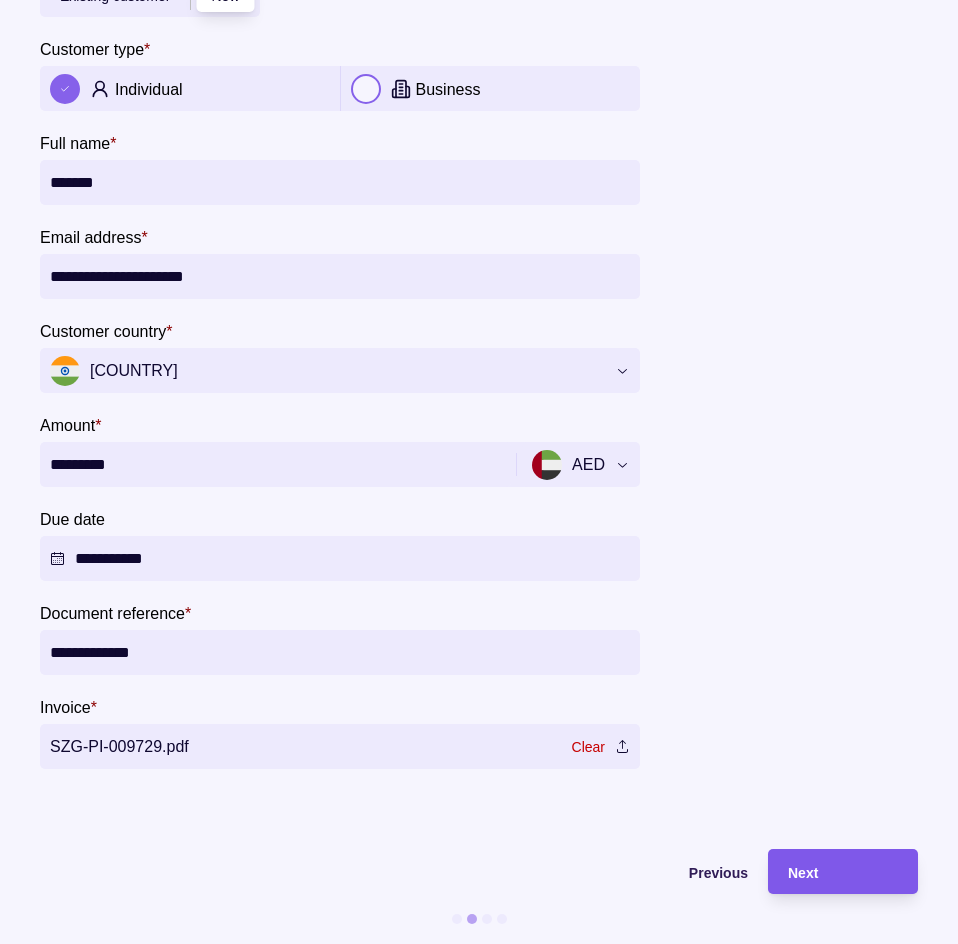 type on "*******" 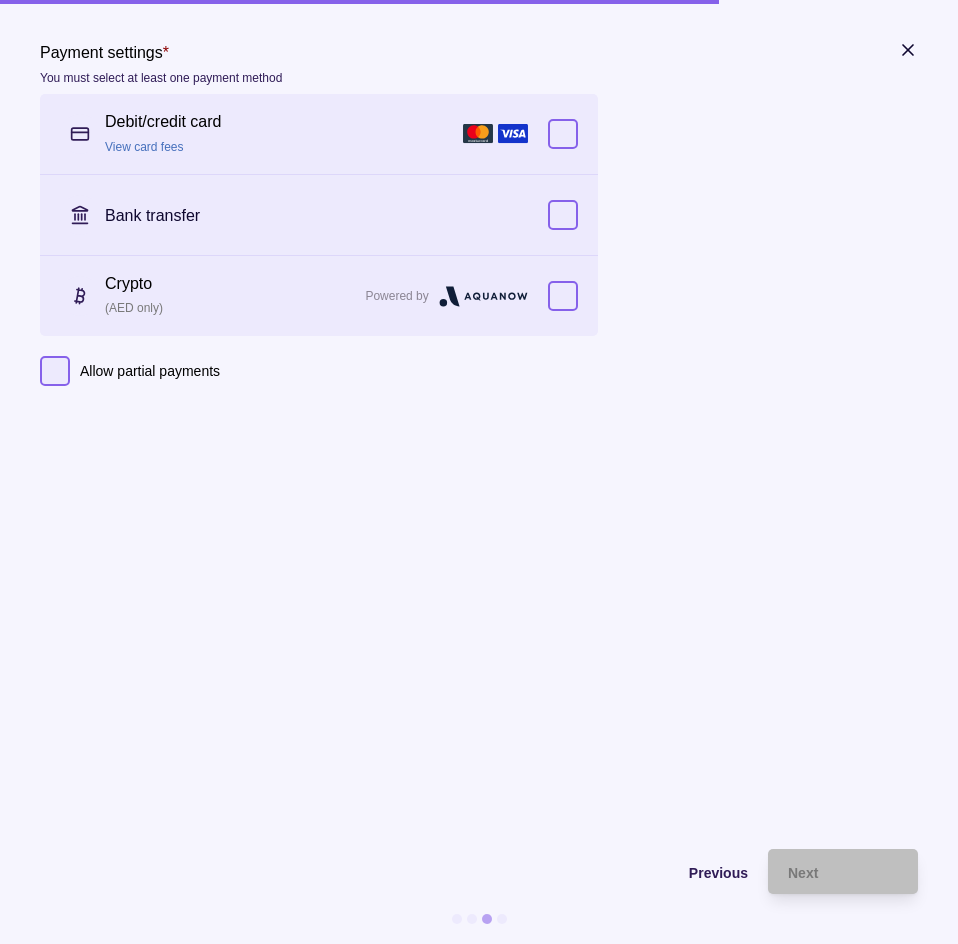 scroll, scrollTop: 0, scrollLeft: 0, axis: both 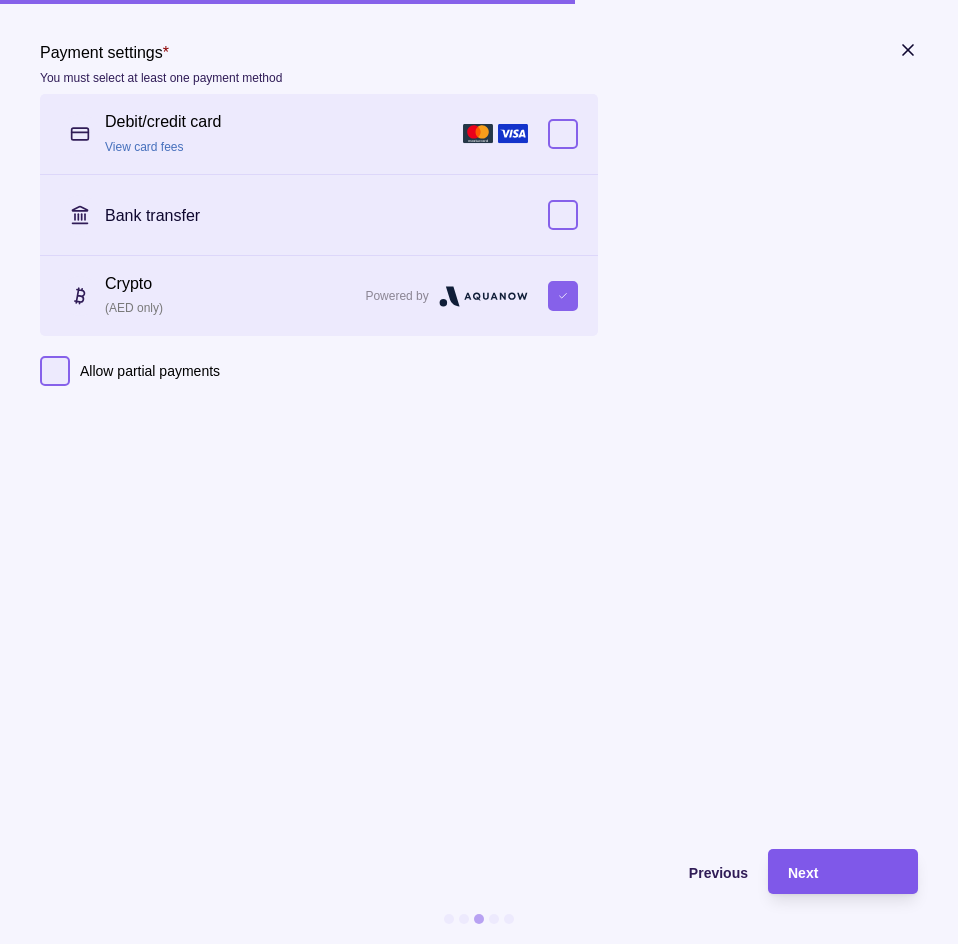 click on "Next" at bounding box center (828, 871) 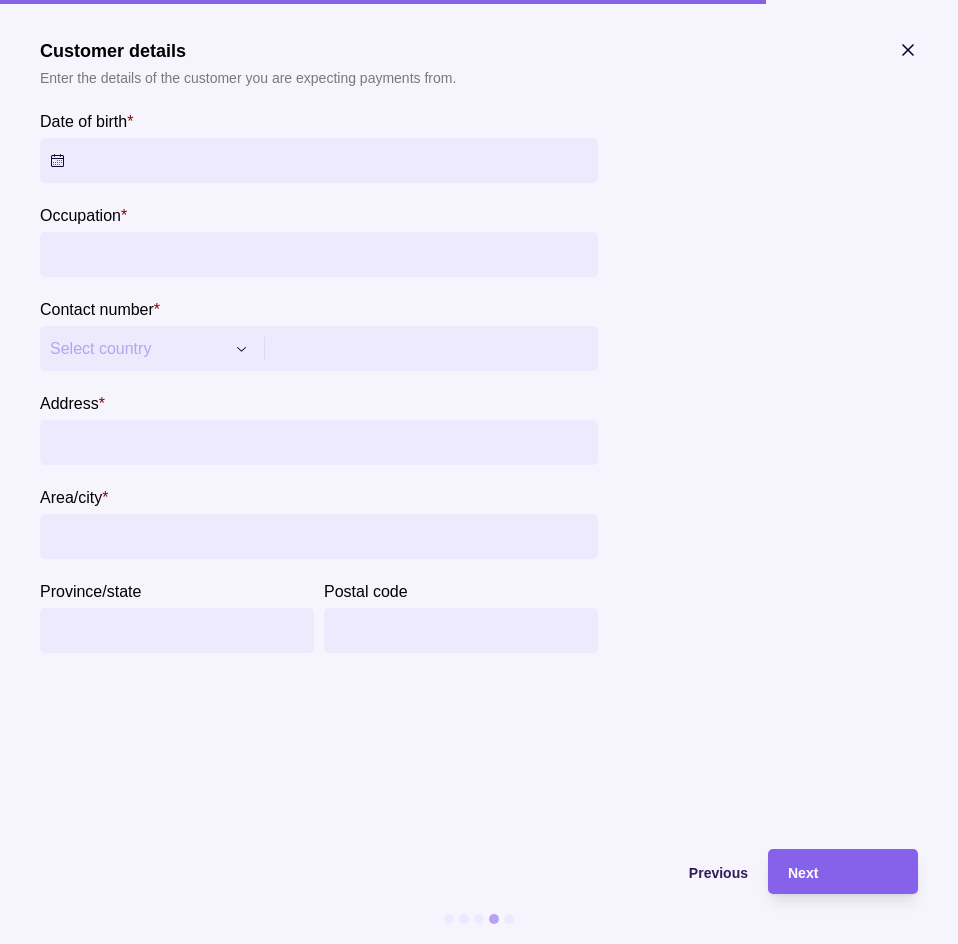 click on "Date of birth  *" at bounding box center [319, 160] 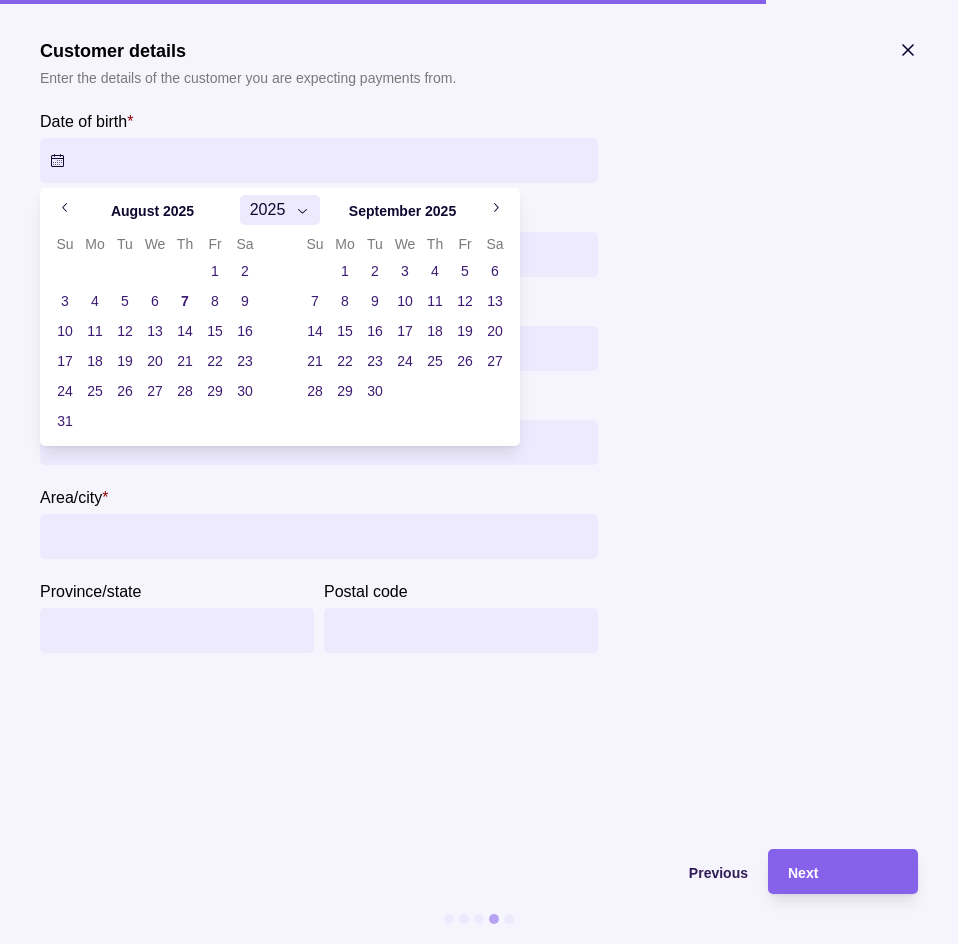 click on "2025" at bounding box center [268, 210] 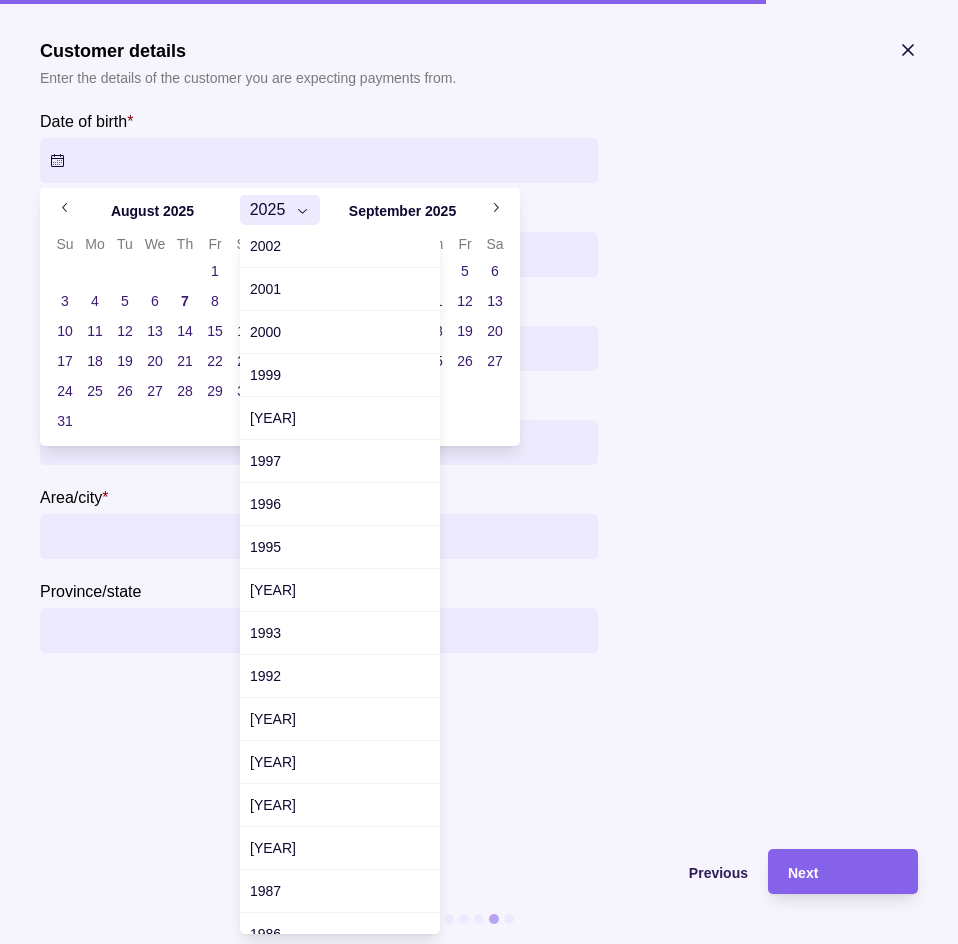 scroll, scrollTop: 1000, scrollLeft: 0, axis: vertical 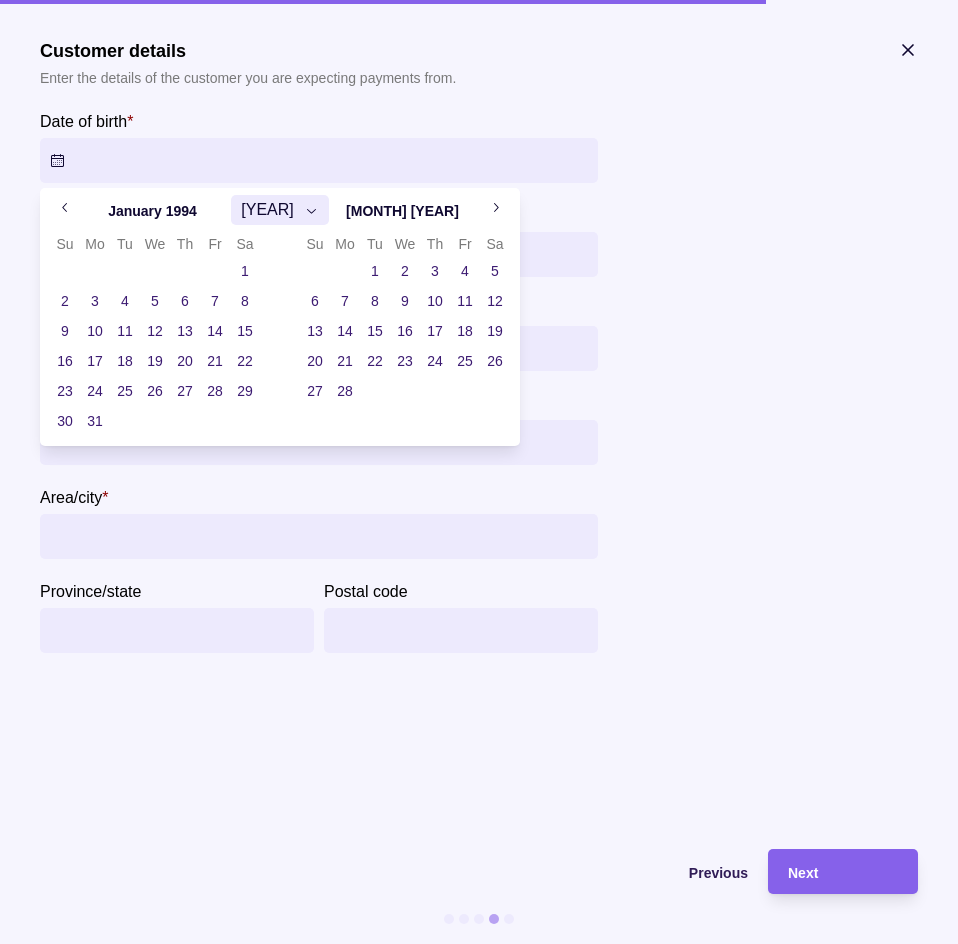 click on "21" at bounding box center (345, 361) 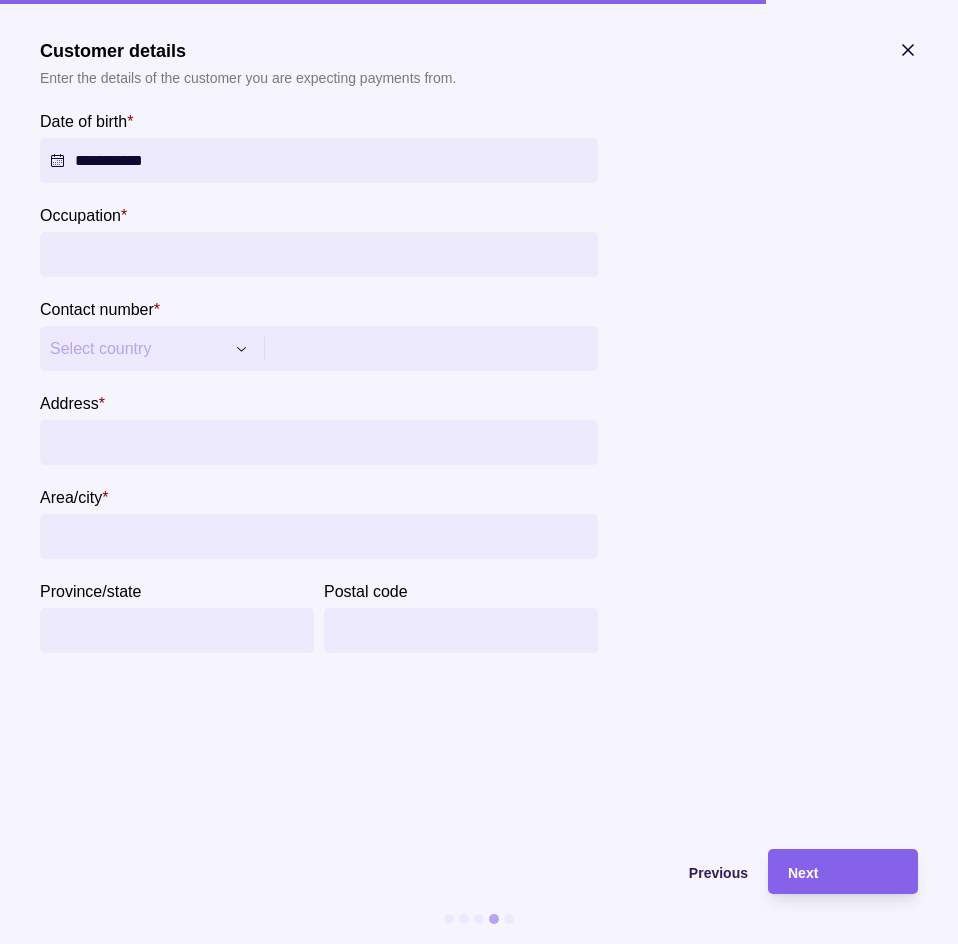click at bounding box center (768, 381) 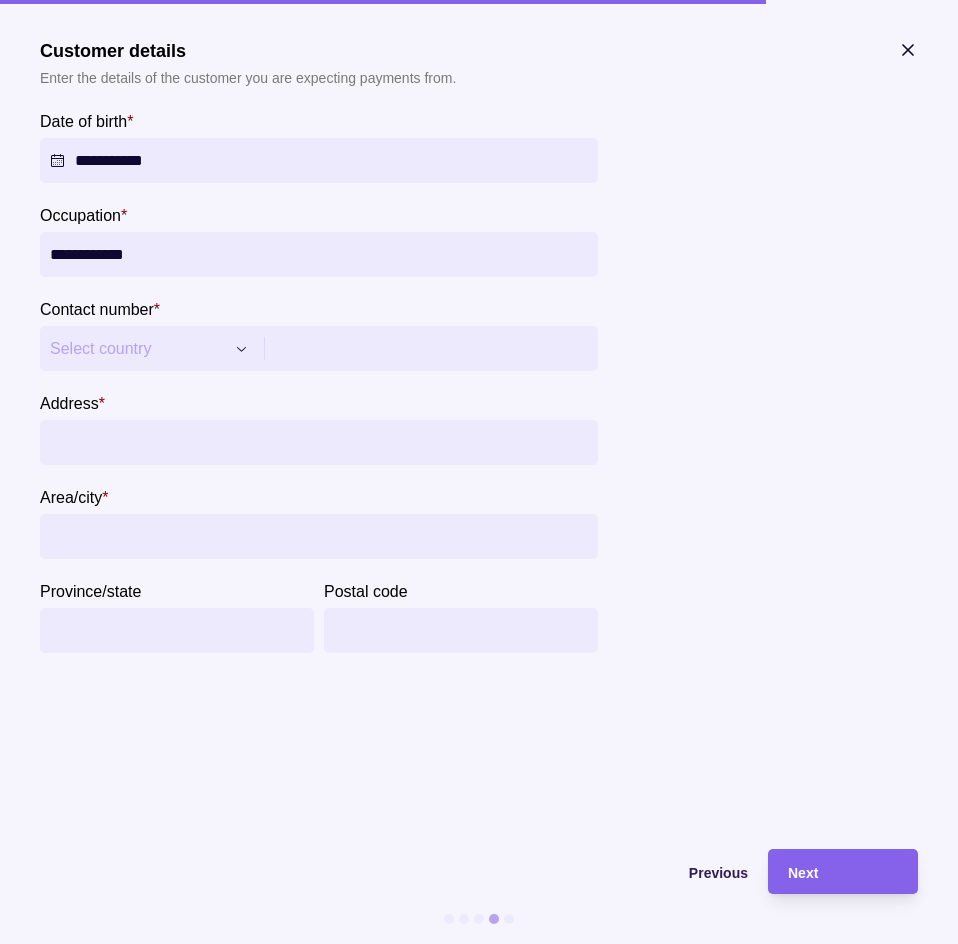 type on "**********" 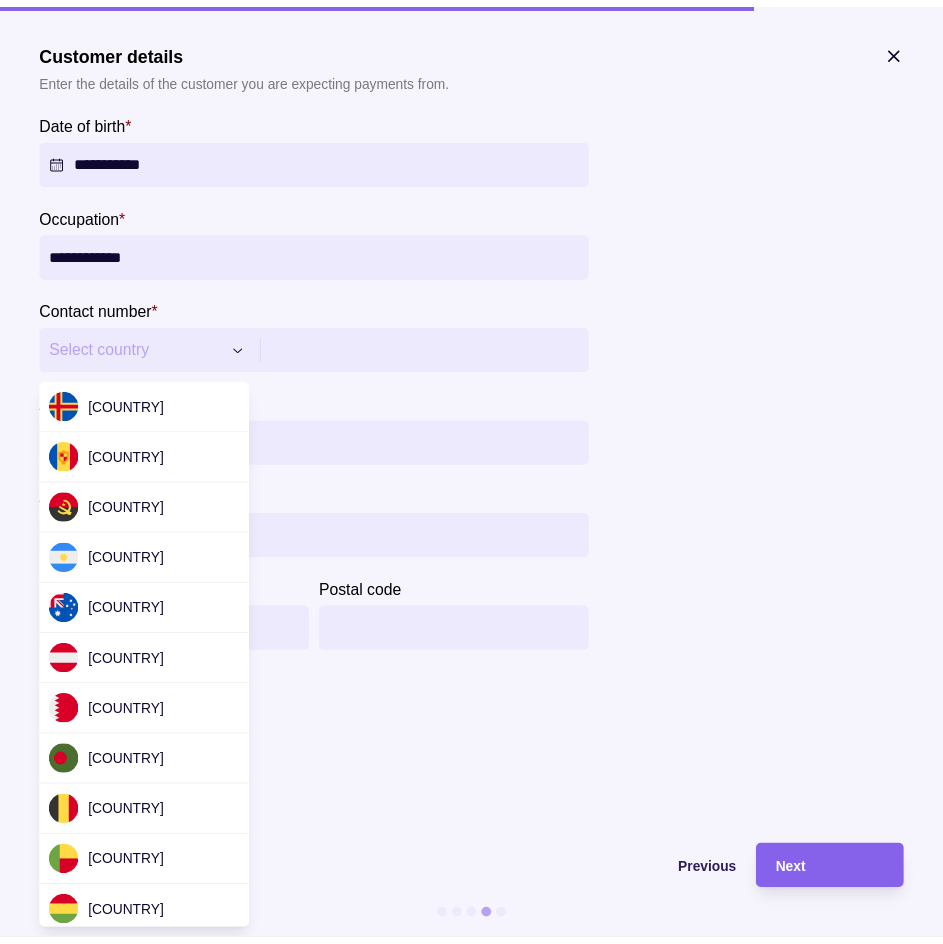 scroll, scrollTop: 2299, scrollLeft: 0, axis: vertical 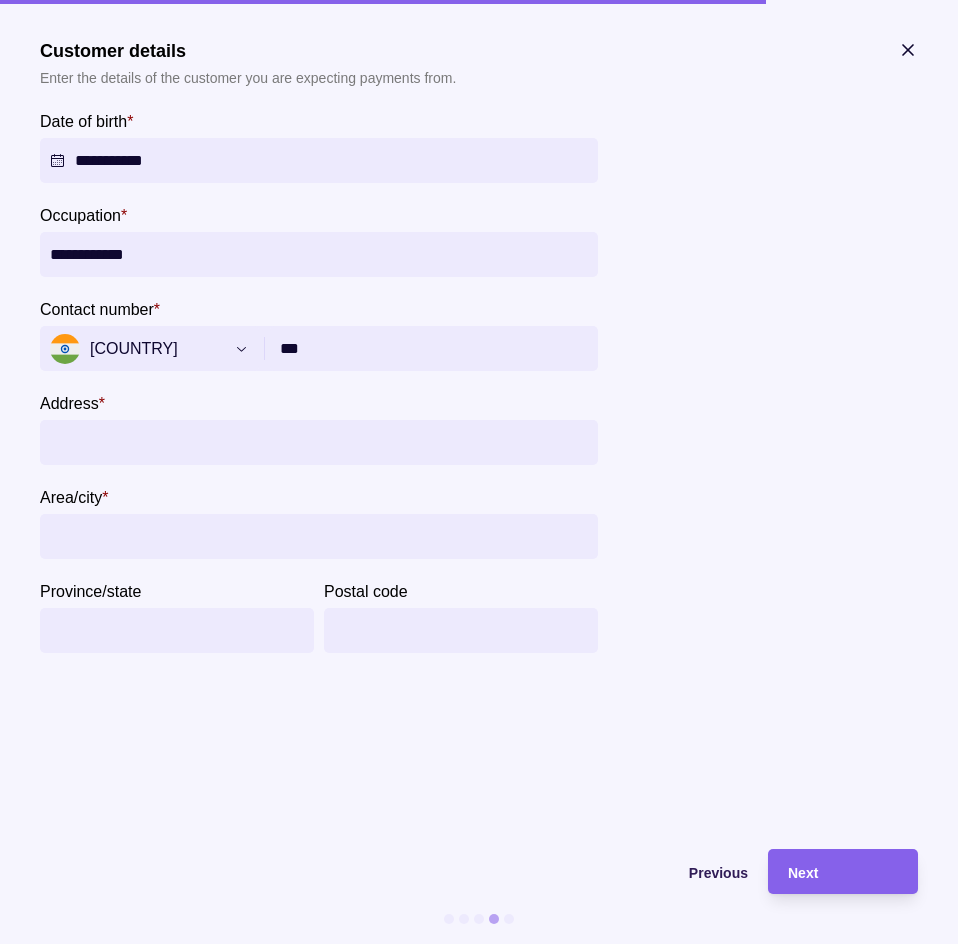 click on "***" at bounding box center (434, 348) 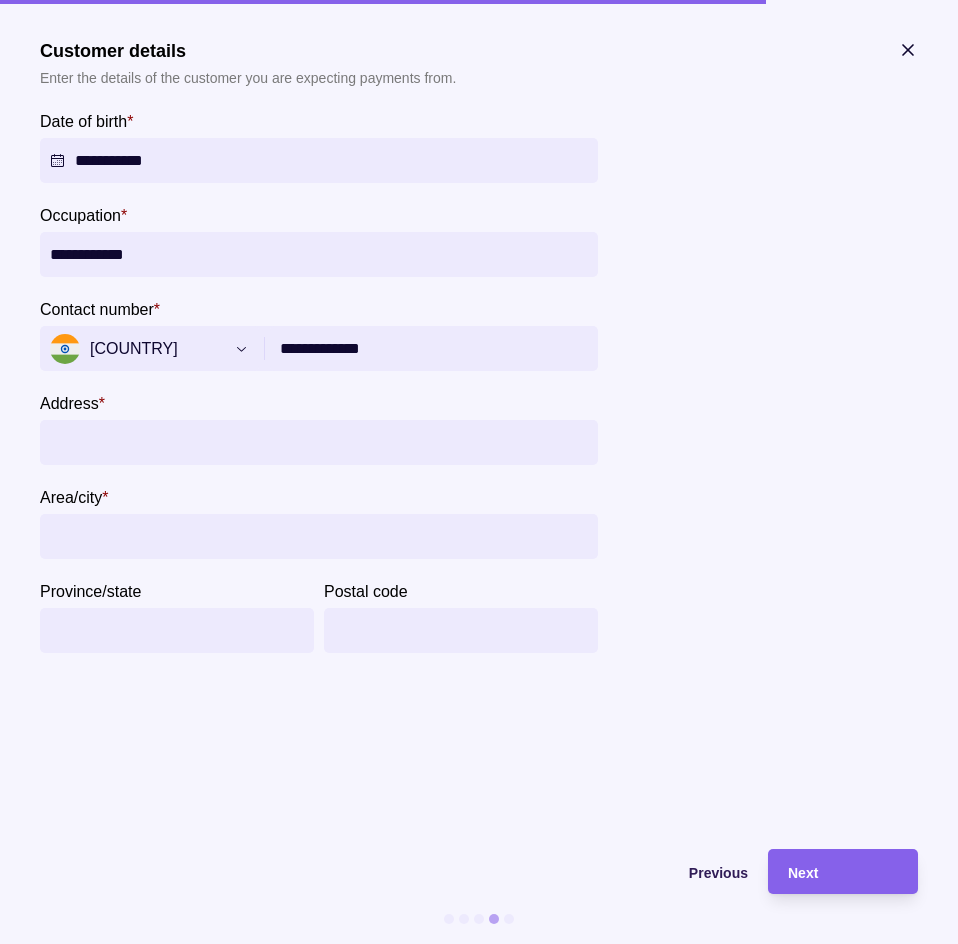 type on "**********" 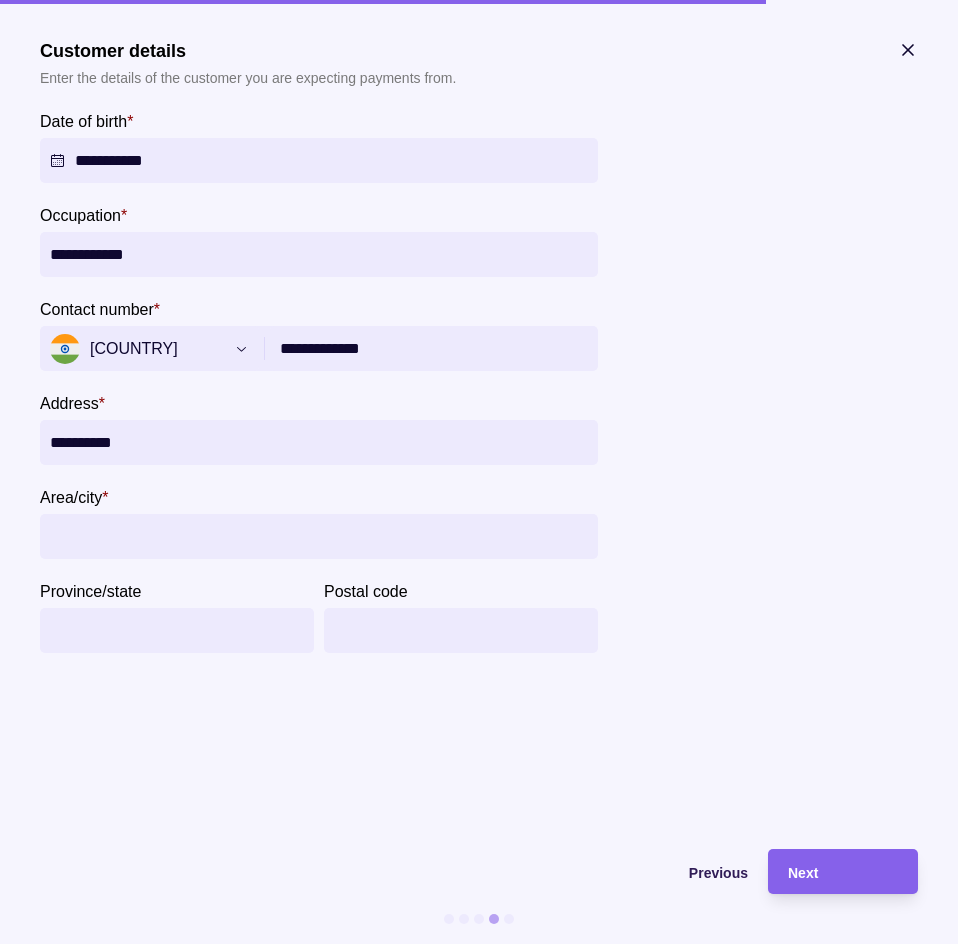 type on "**********" 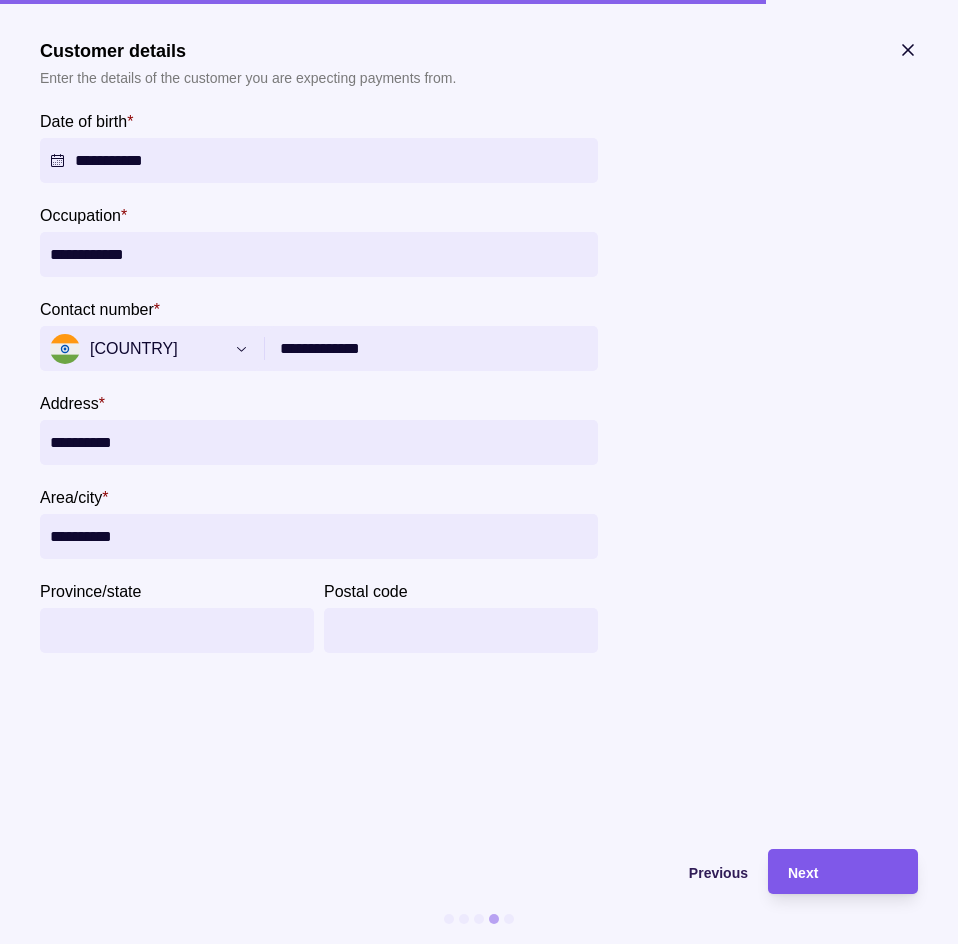 type on "**********" 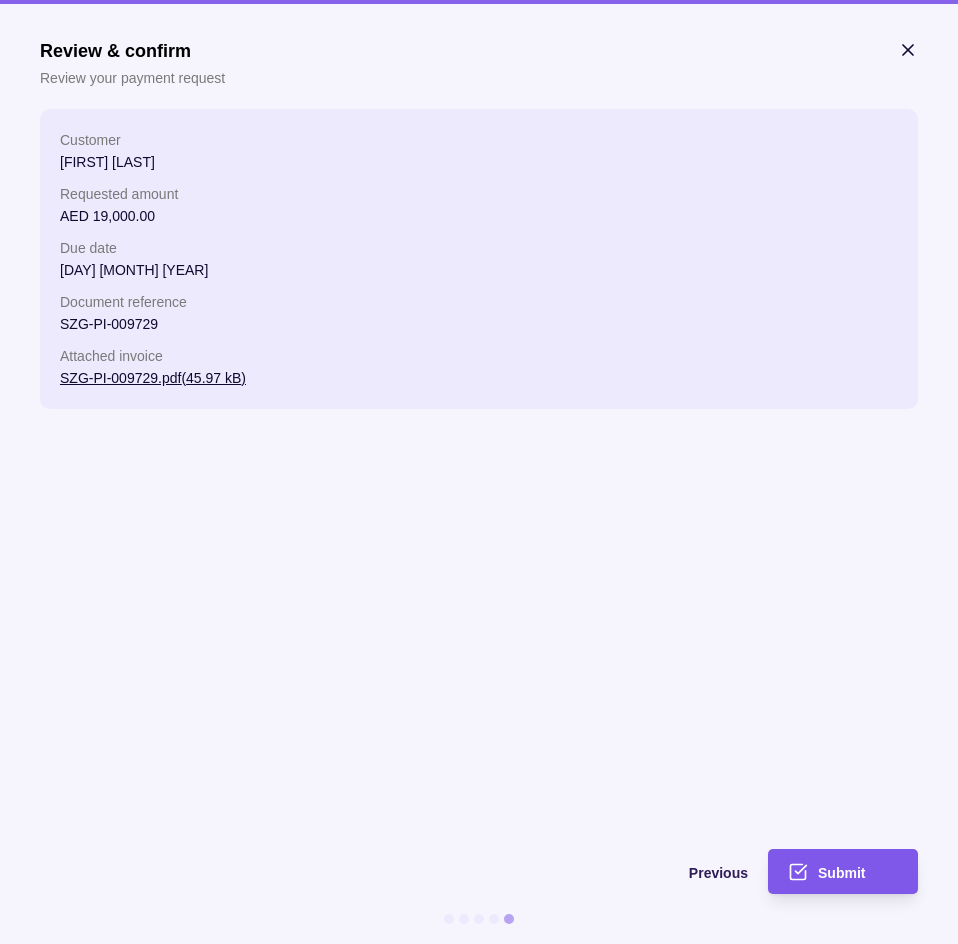 click on "Submit" at bounding box center (858, 872) 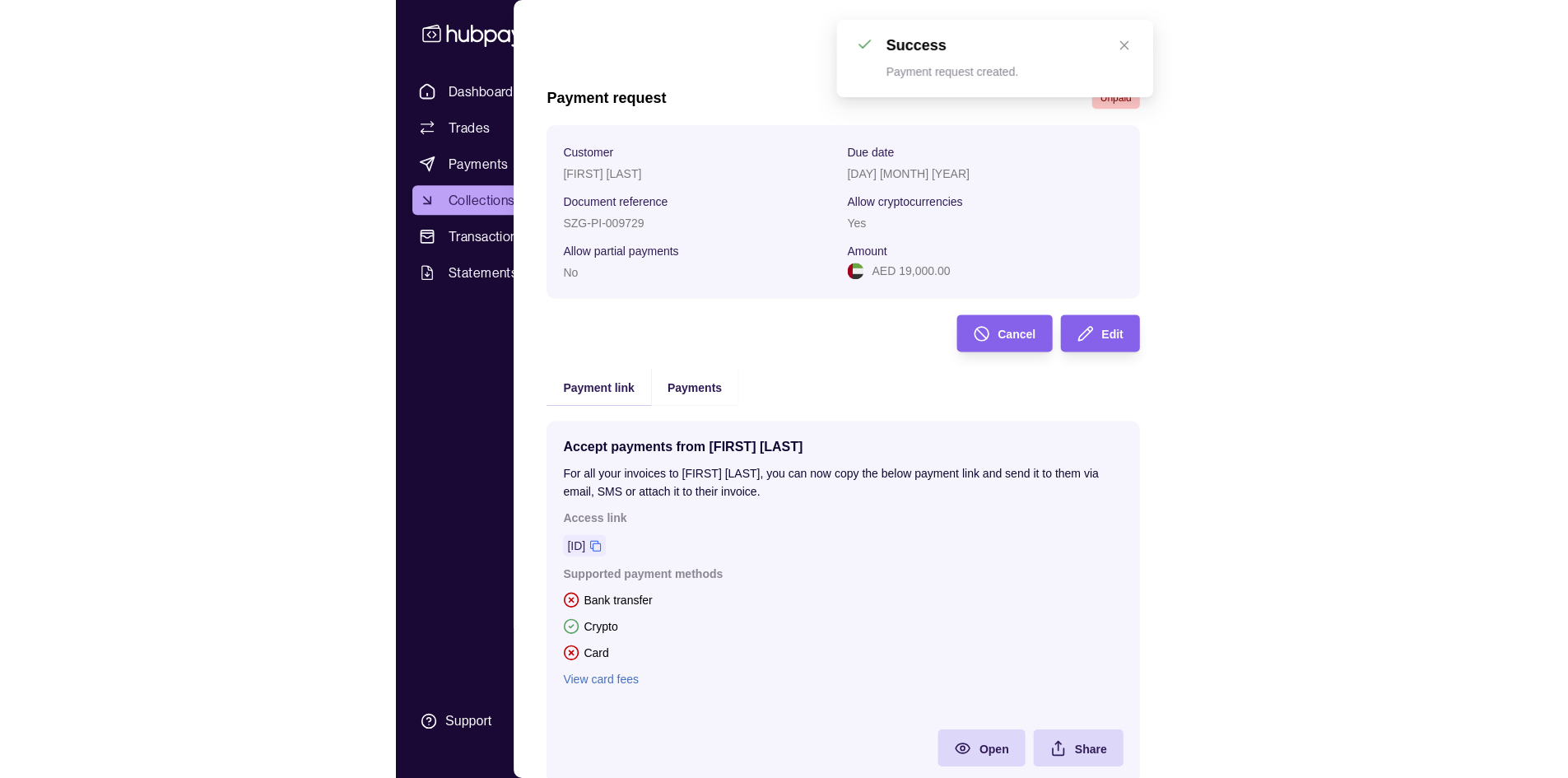 scroll, scrollTop: 54, scrollLeft: 0, axis: vertical 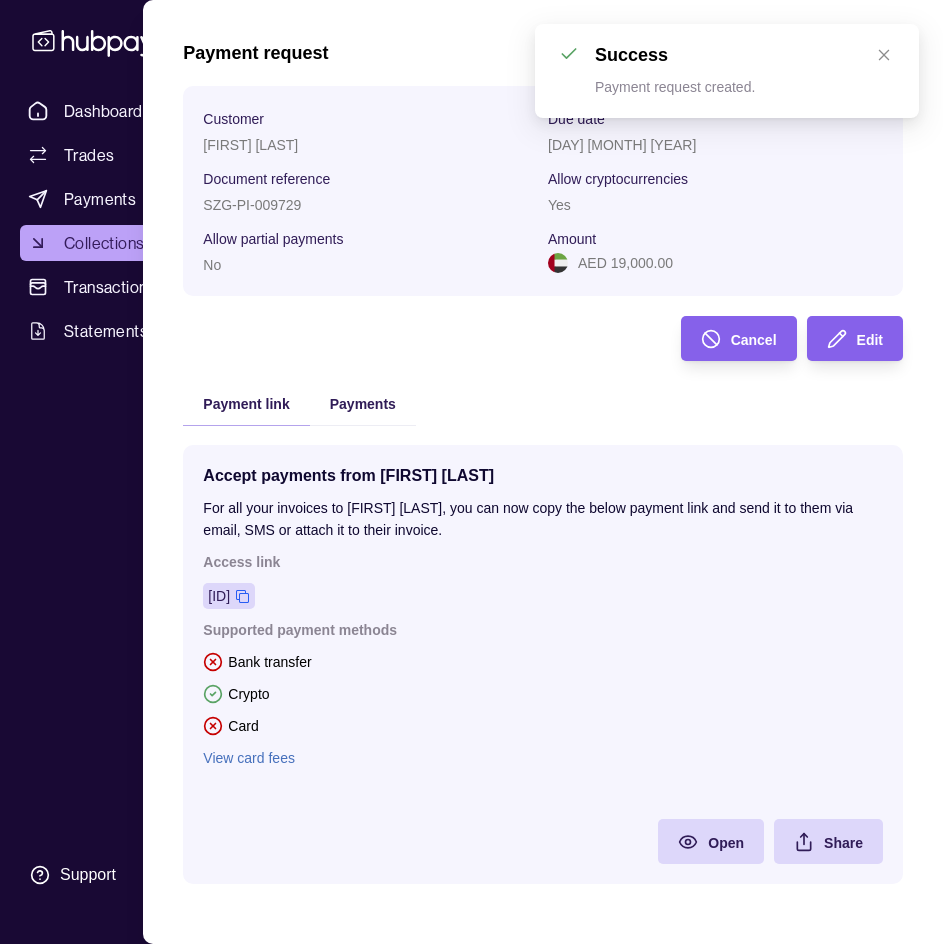 click 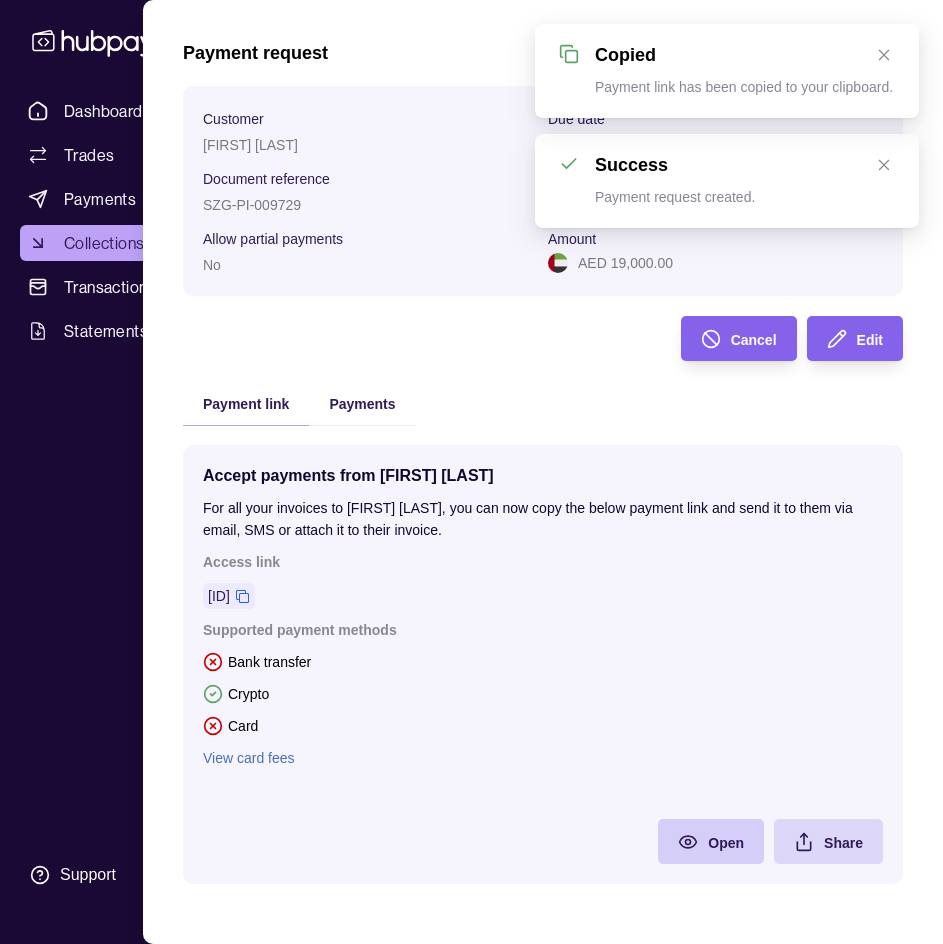 click on "Open" at bounding box center (696, 841) 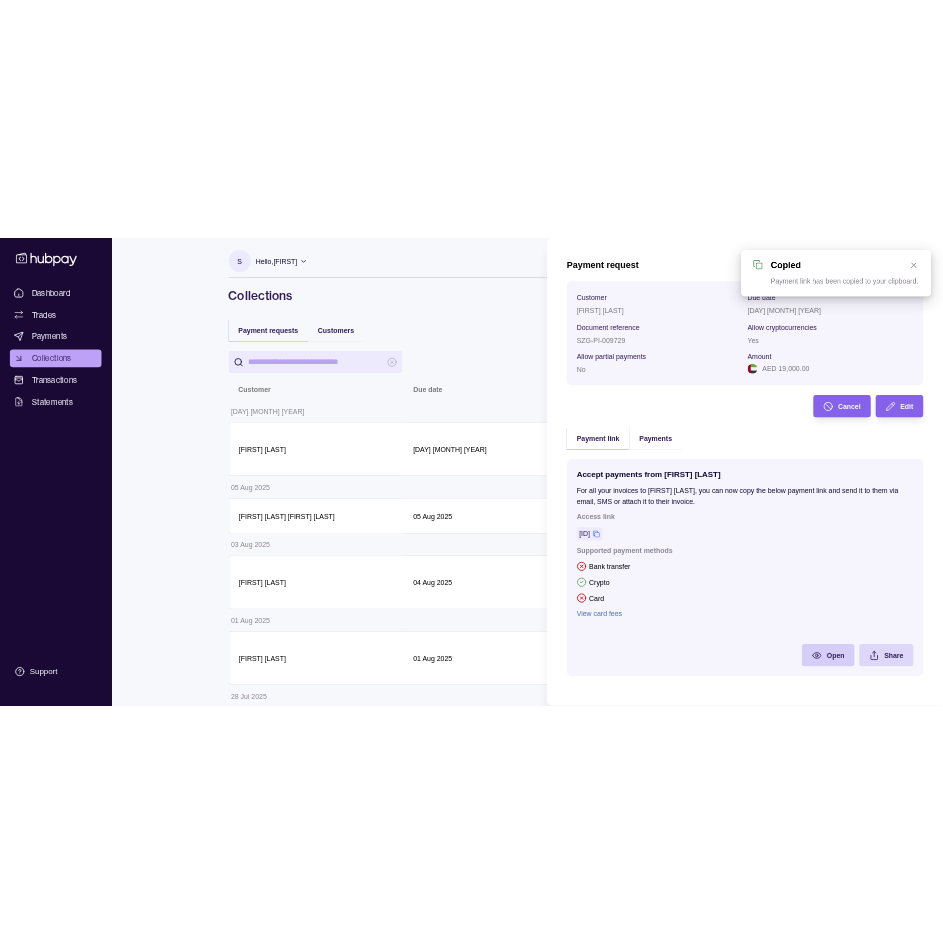 scroll, scrollTop: 65, scrollLeft: 0, axis: vertical 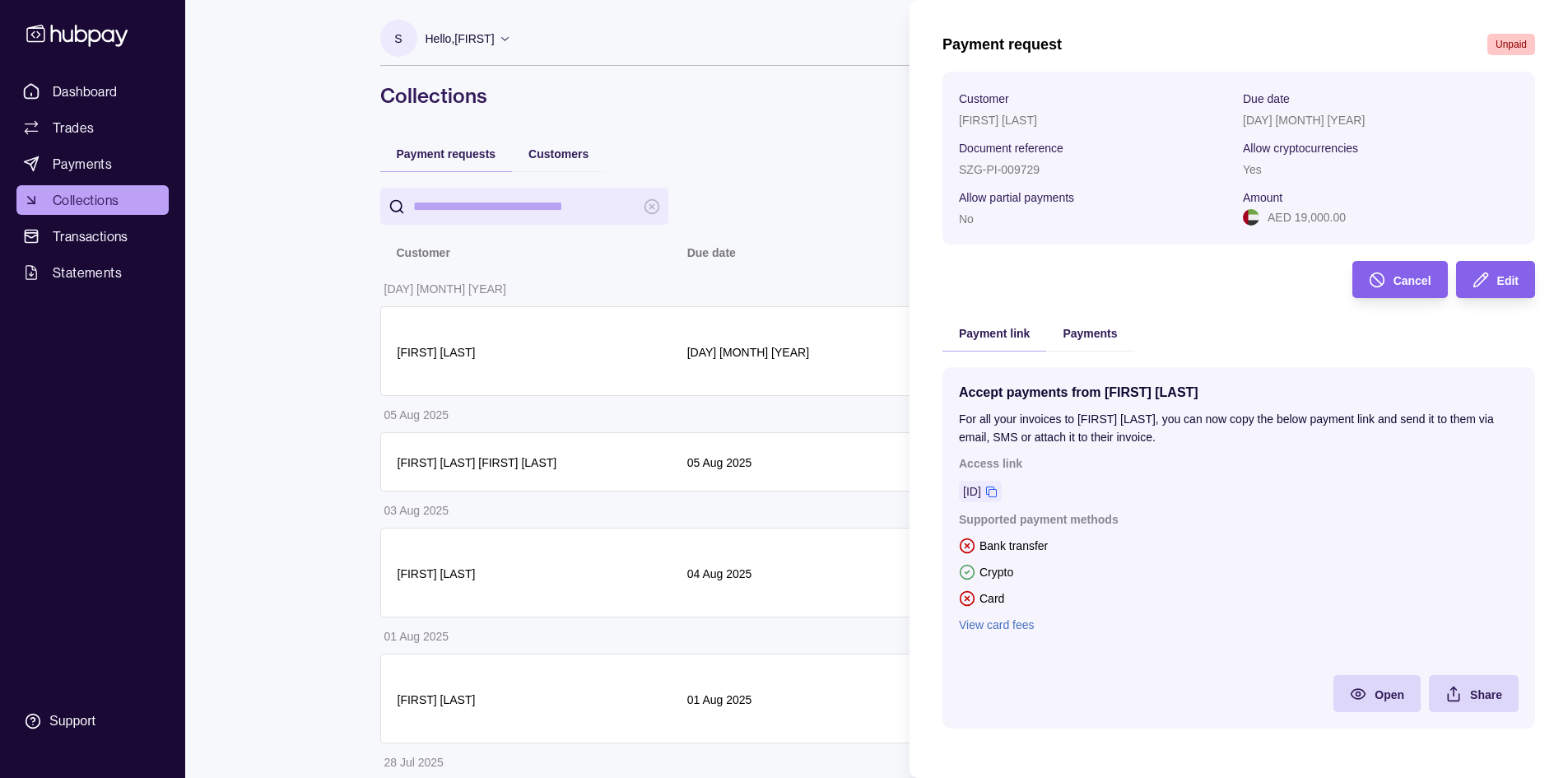 drag, startPoint x: 1057, startPoint y: 487, endPoint x: 1077, endPoint y: 650, distance: 164.22241 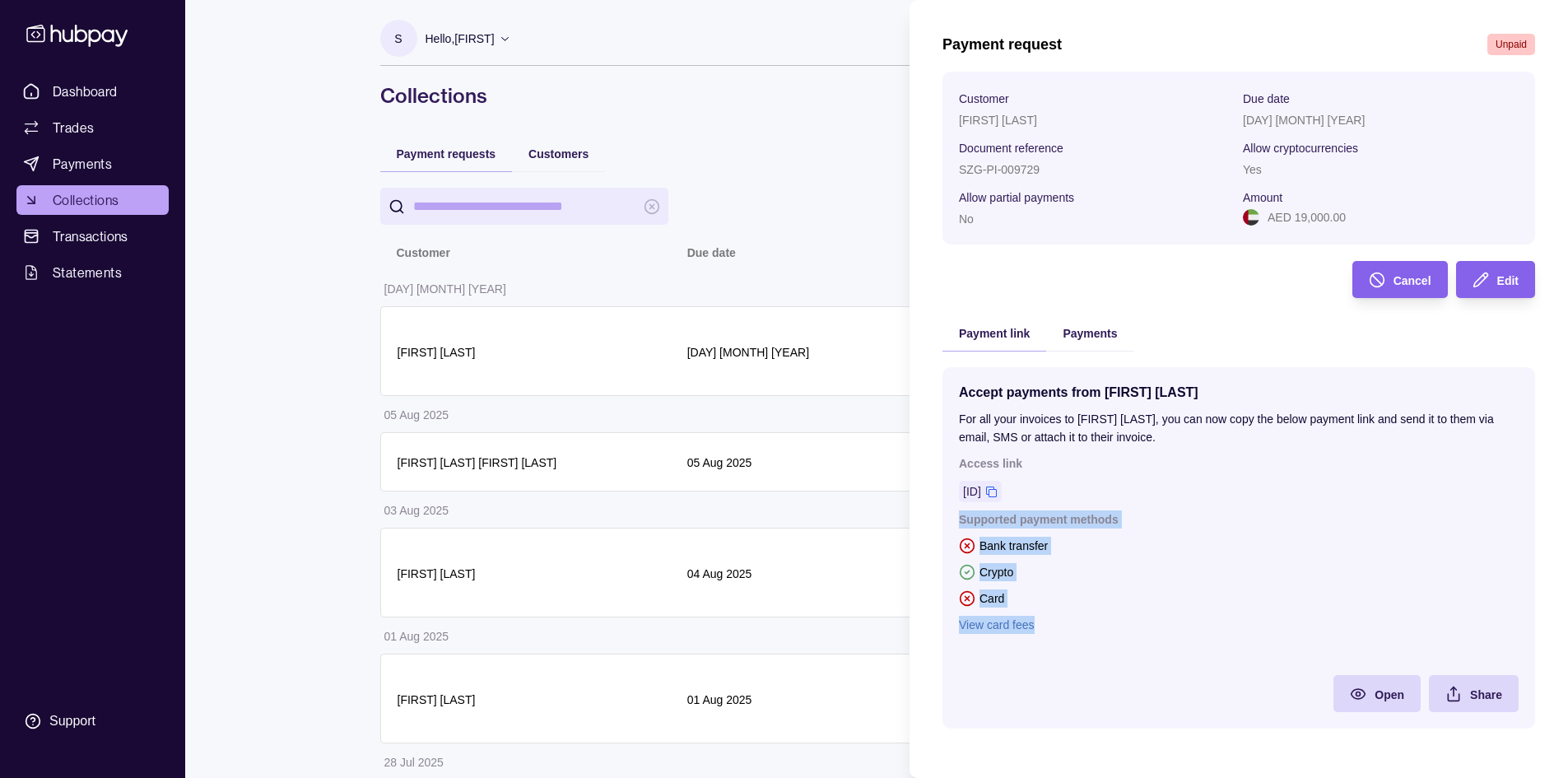 click on "Bank transfer" at bounding box center [1239, 546] 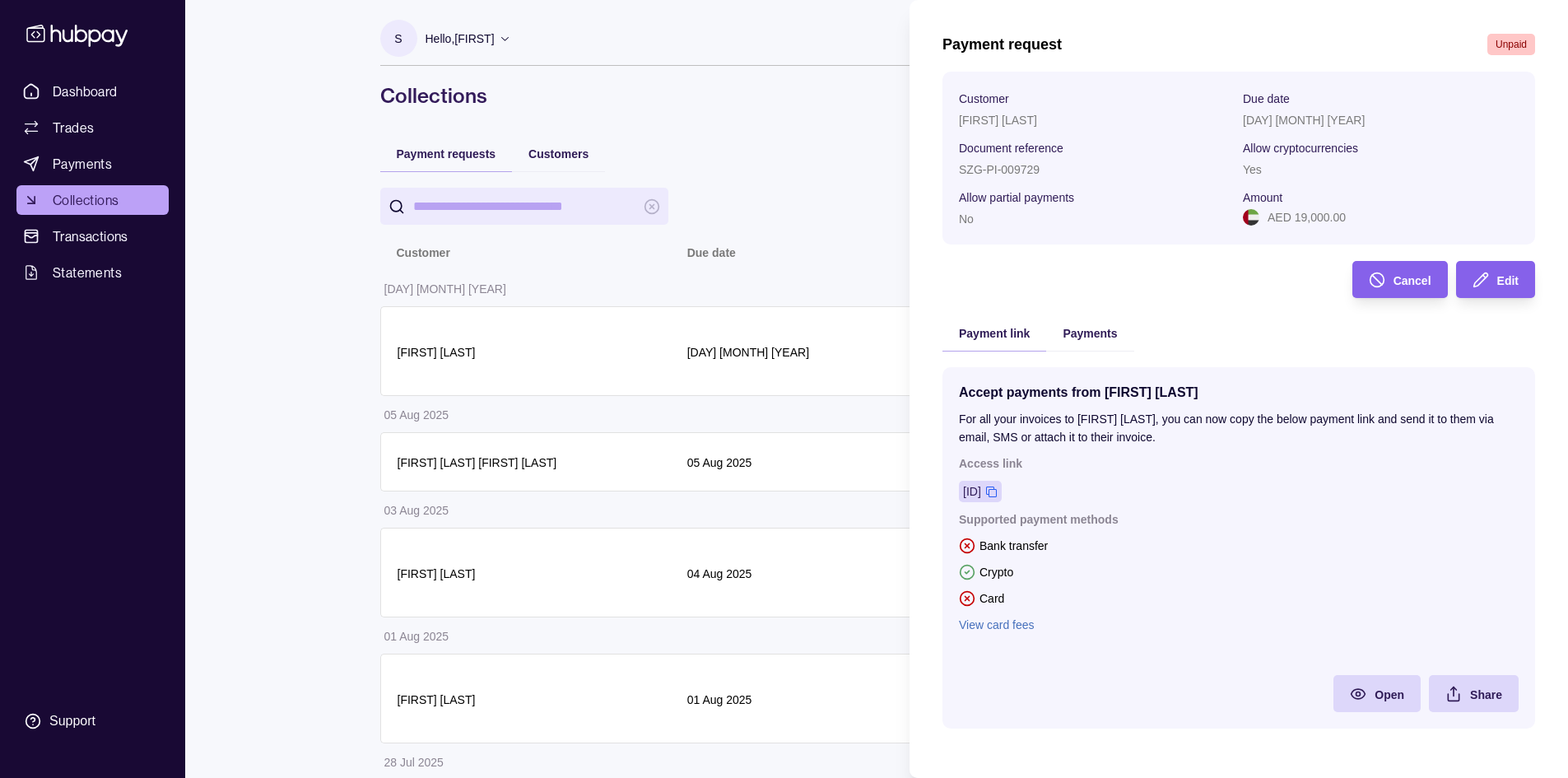click 